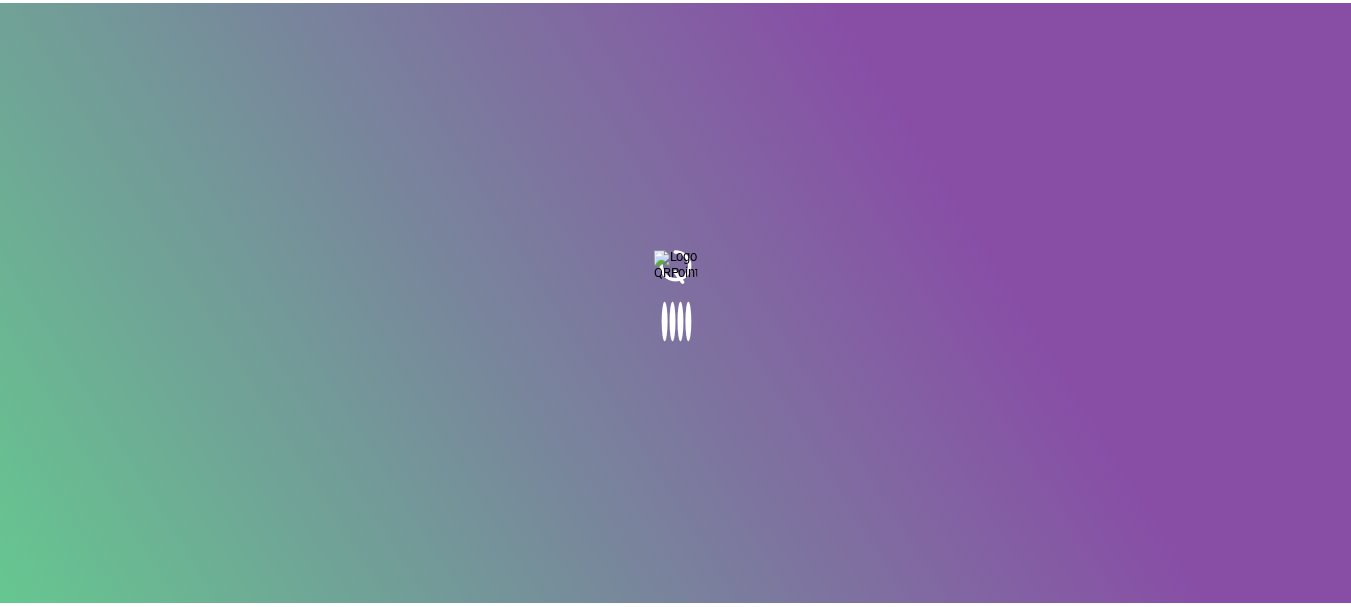 scroll, scrollTop: 0, scrollLeft: 0, axis: both 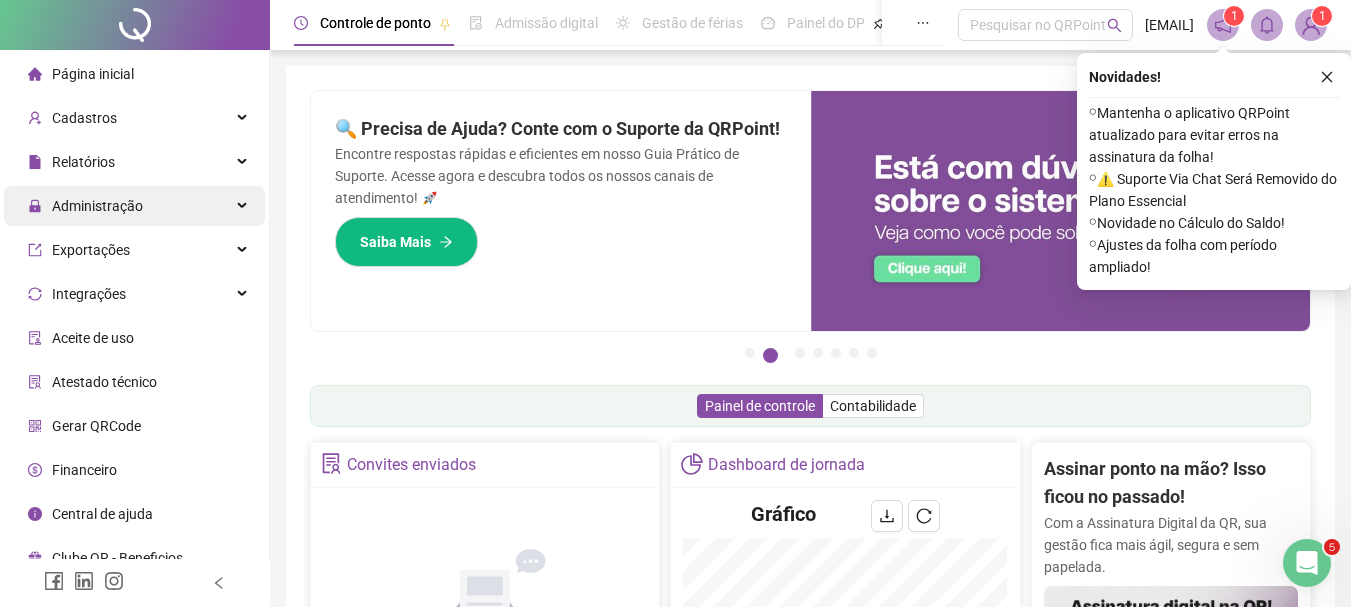 click on "Administração" at bounding box center (134, 206) 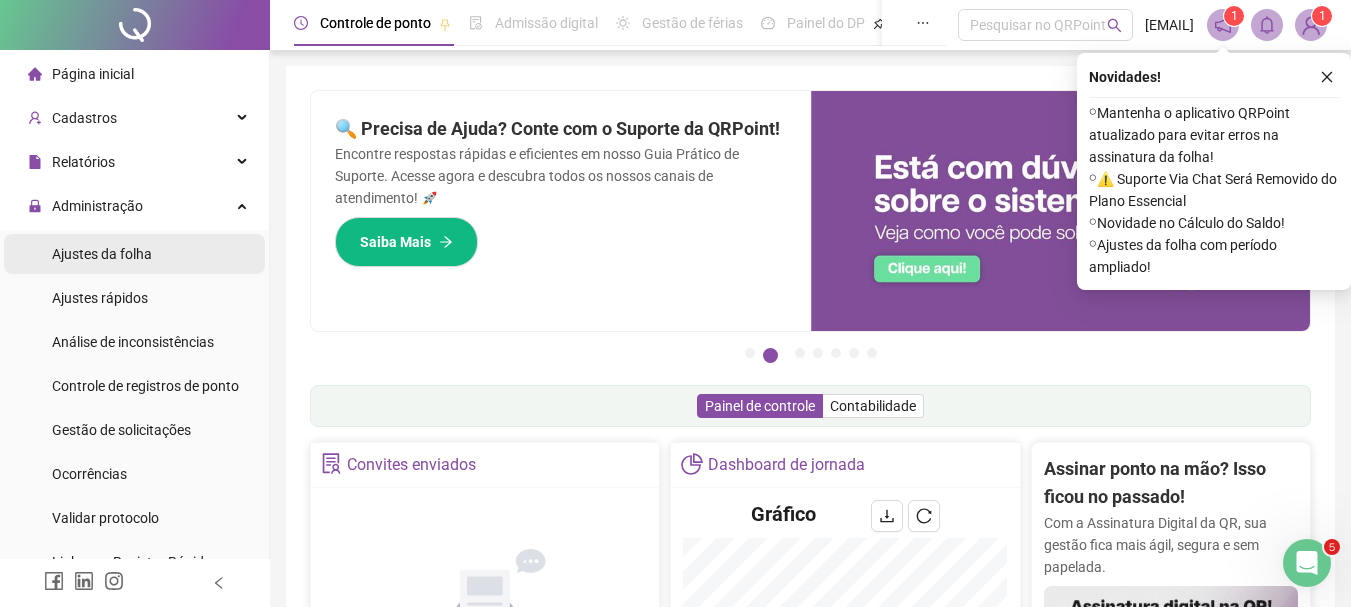 click on "Ajustes da folha" at bounding box center (102, 254) 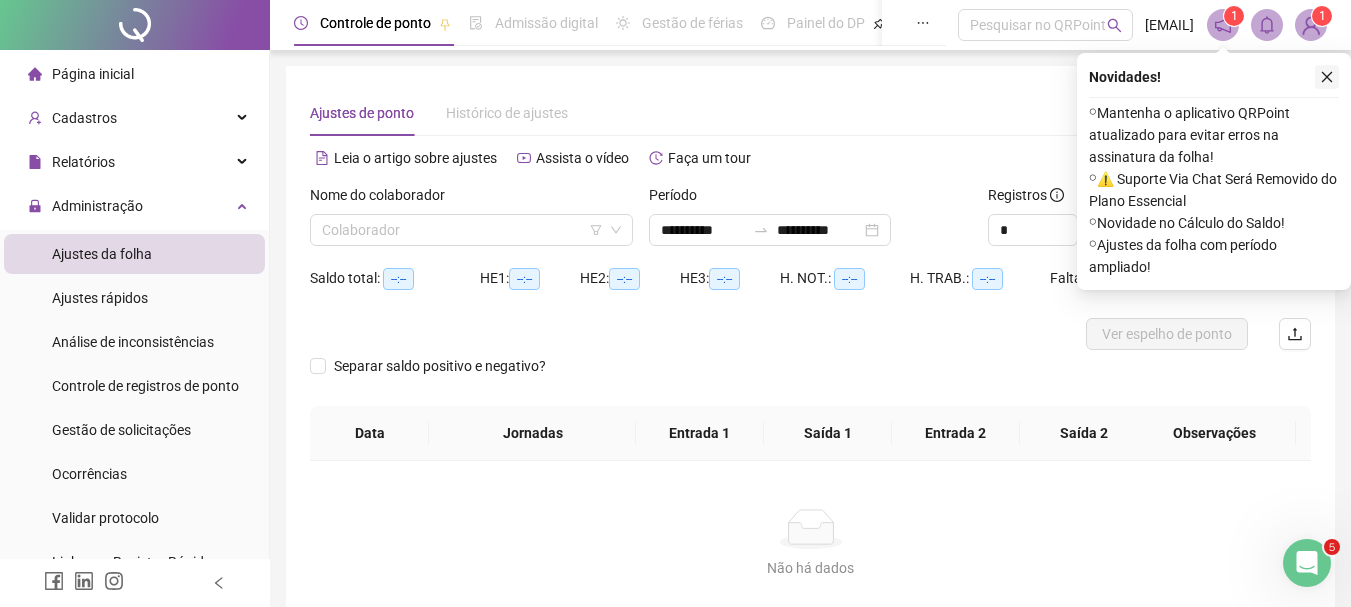 click 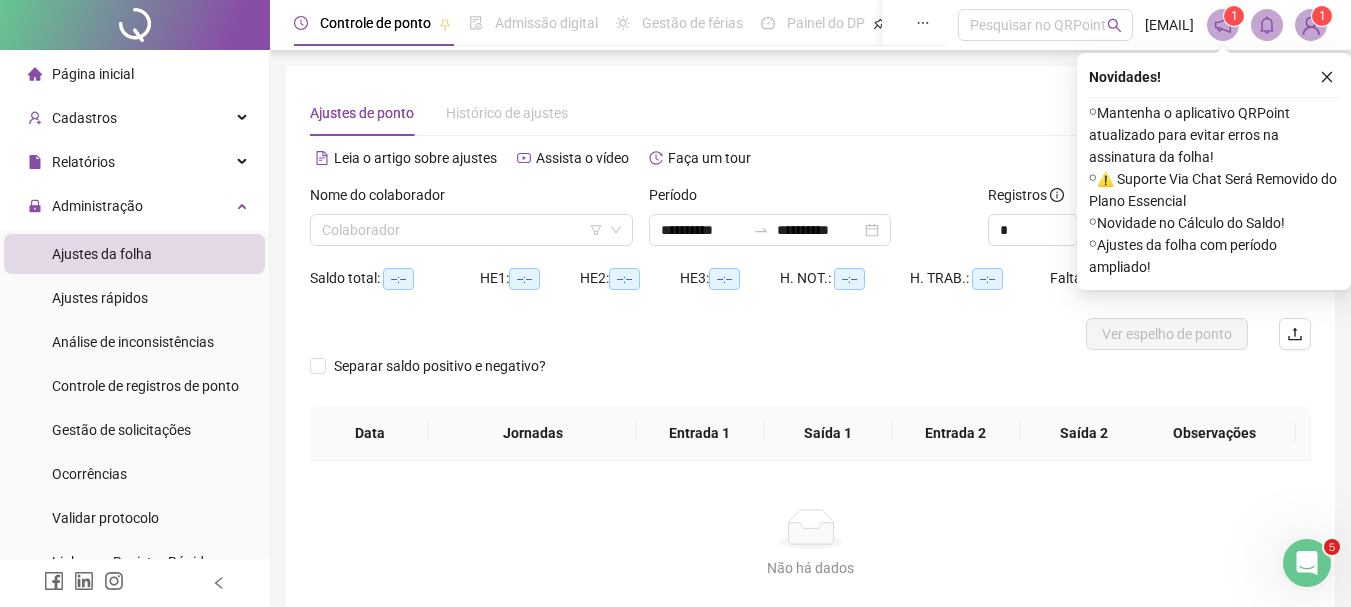 click on "**********" at bounding box center (810, 359) 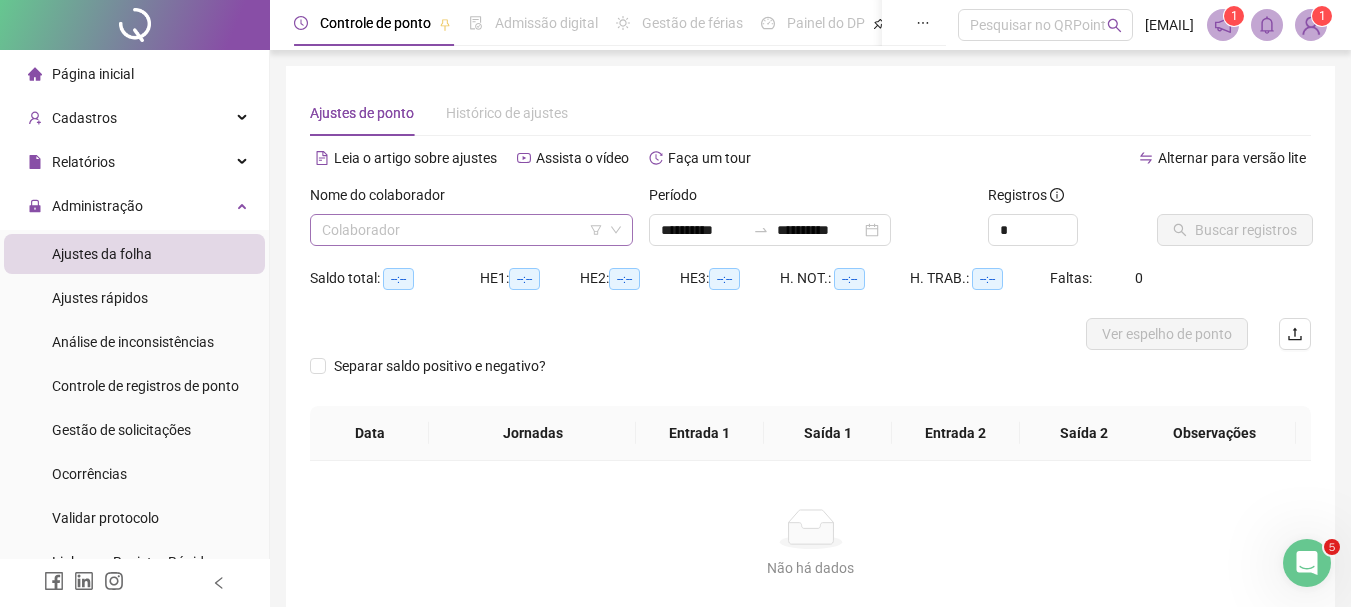 click at bounding box center [462, 230] 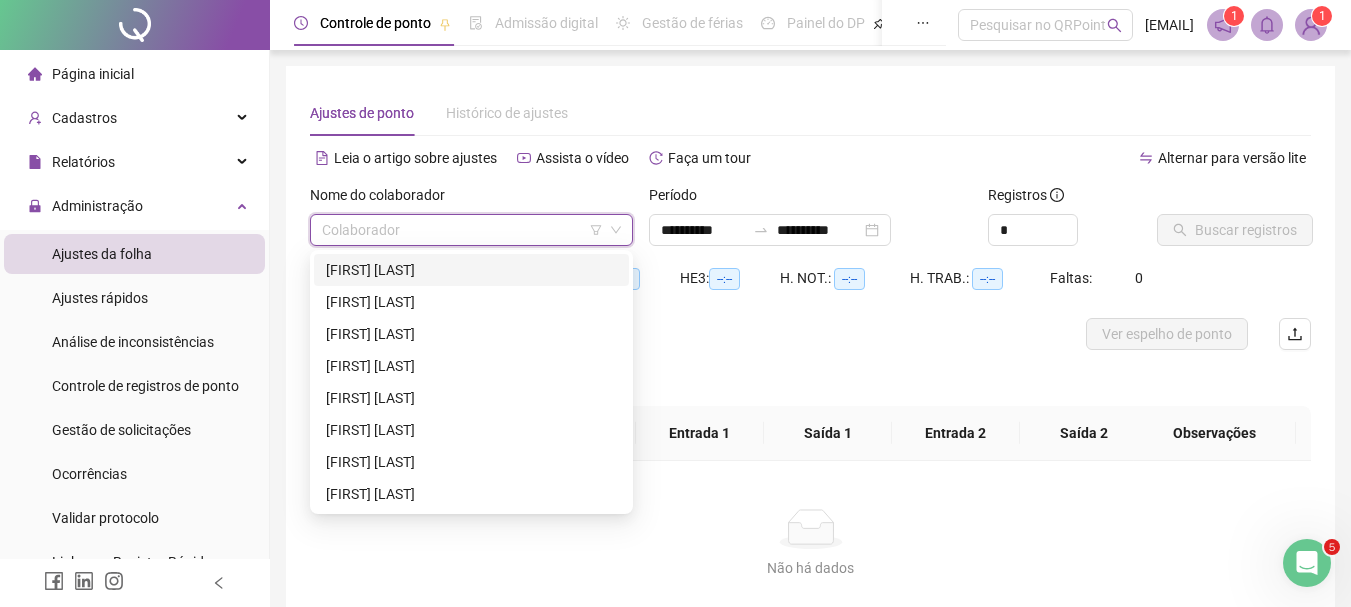 click at bounding box center [462, 230] 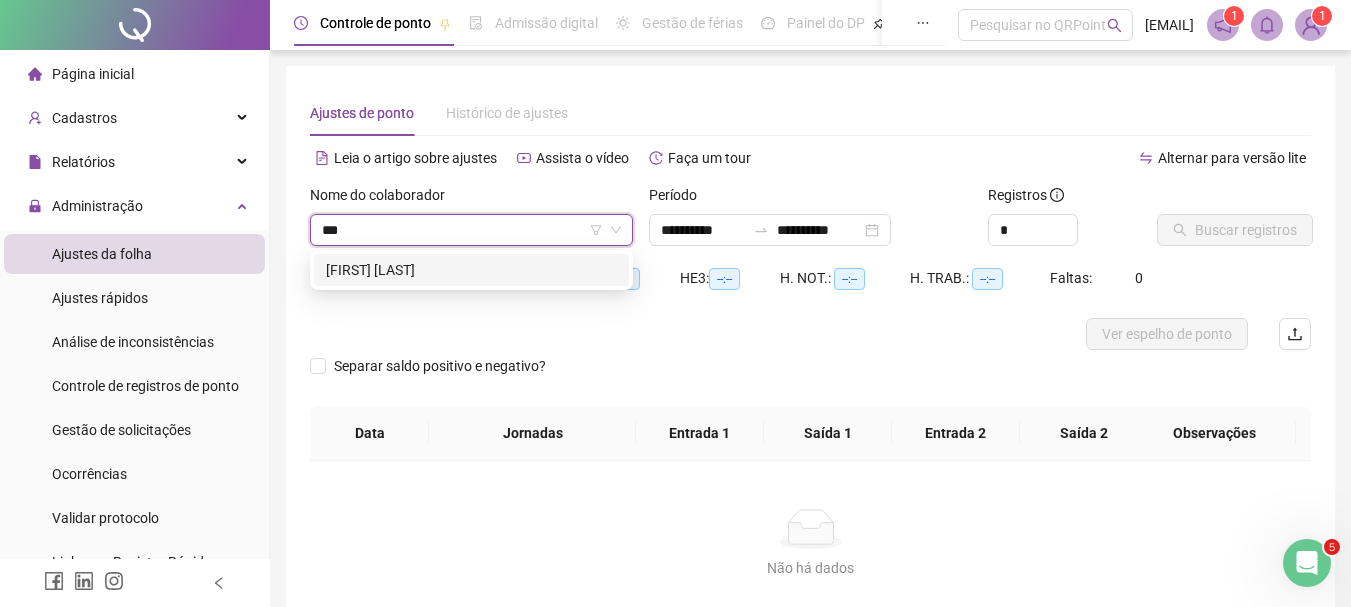 type on "****" 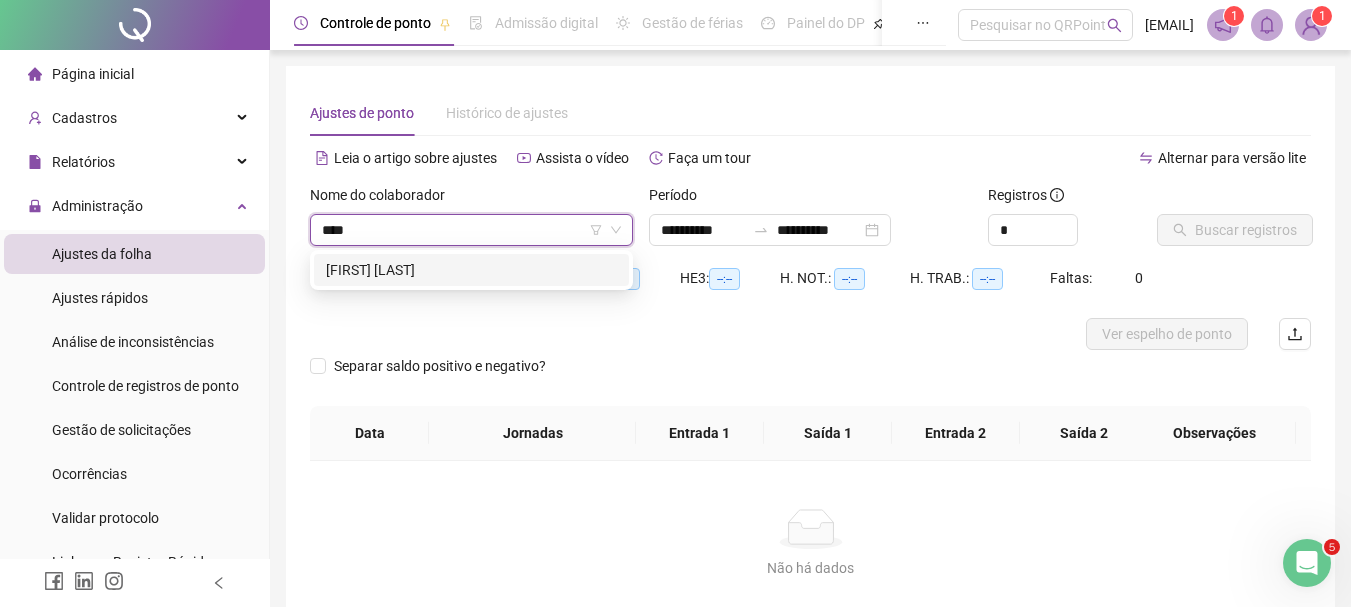 click on "[FIRST] [LAST]" at bounding box center [471, 270] 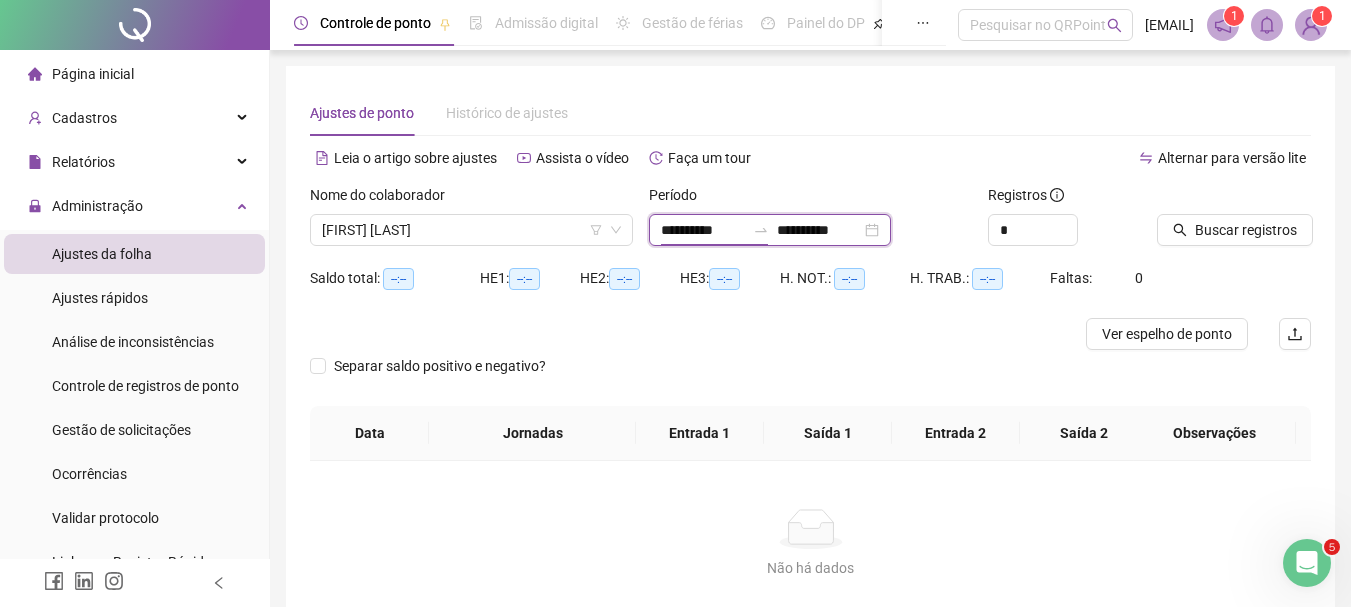 click on "**********" at bounding box center [703, 230] 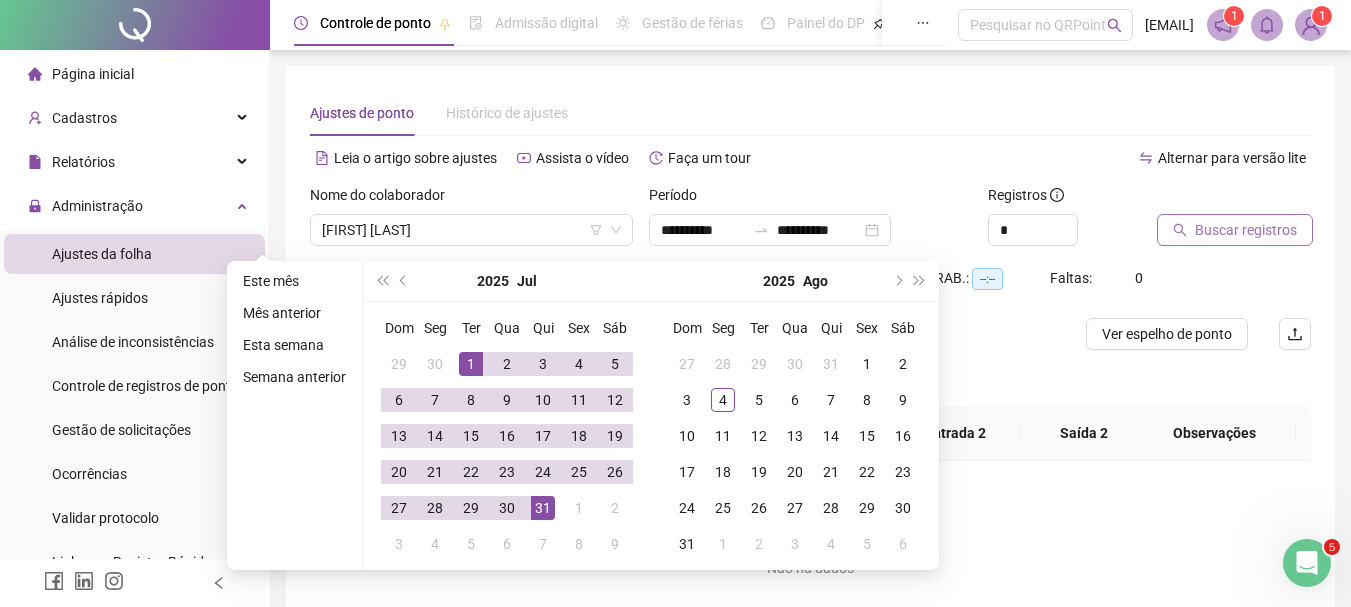 click on "Buscar registros" at bounding box center (1246, 230) 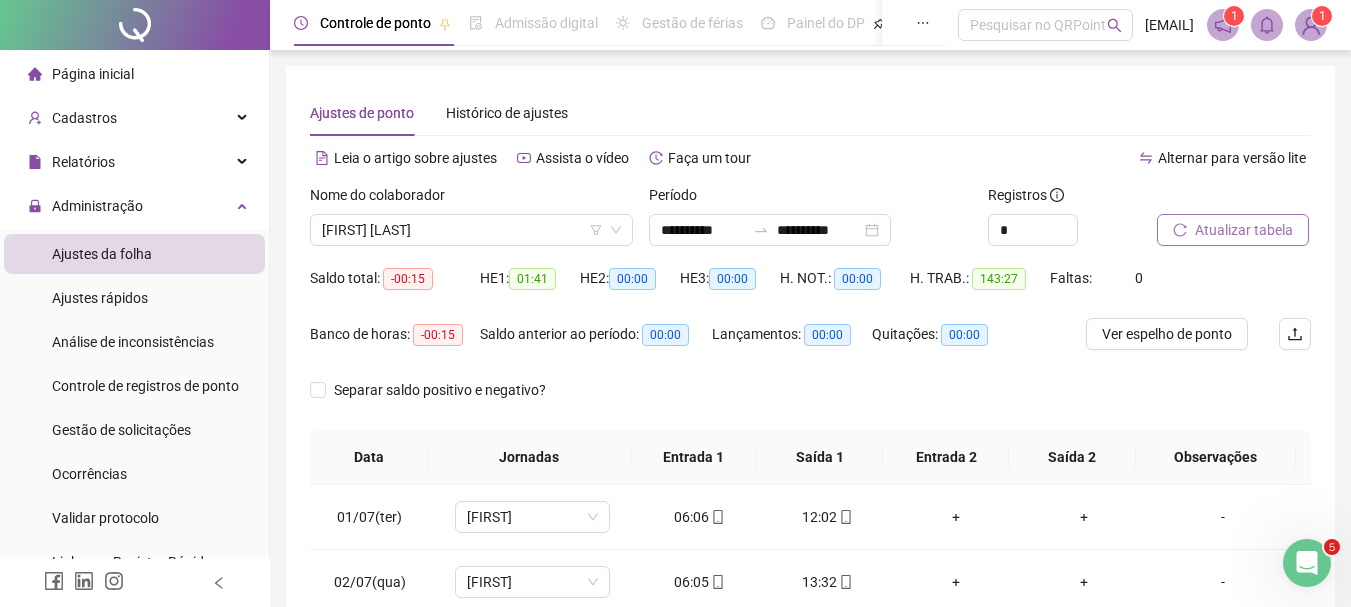 scroll, scrollTop: 100, scrollLeft: 0, axis: vertical 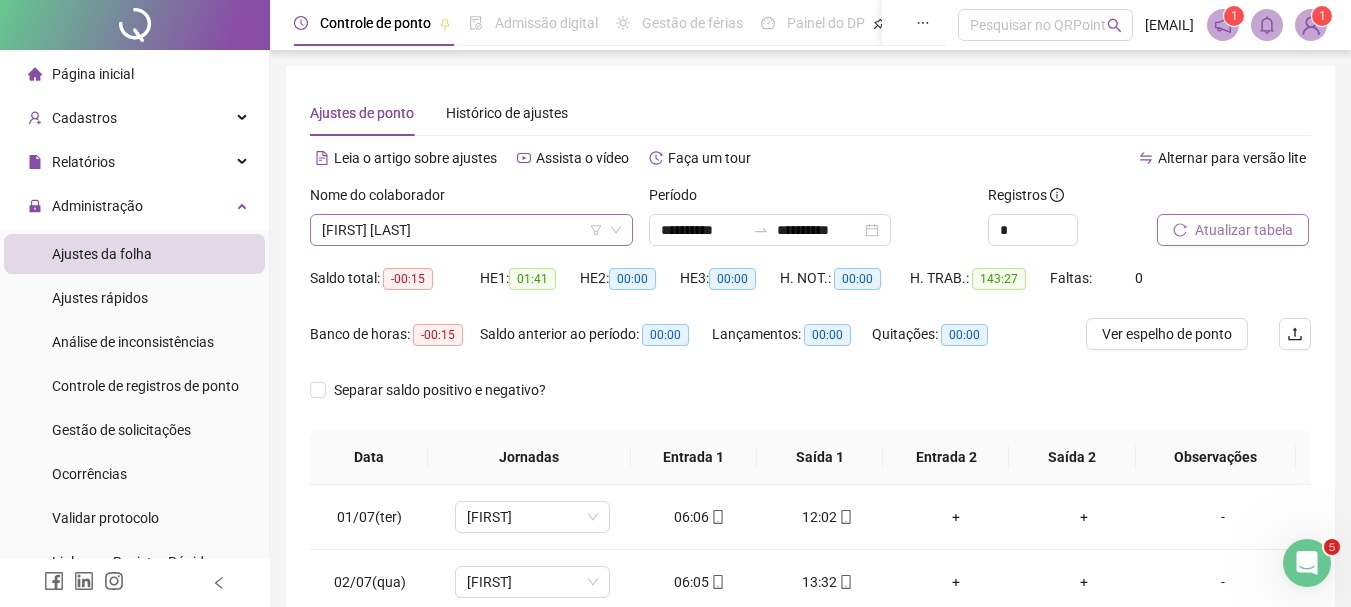 click on "[FIRST] [LAST]" at bounding box center [471, 230] 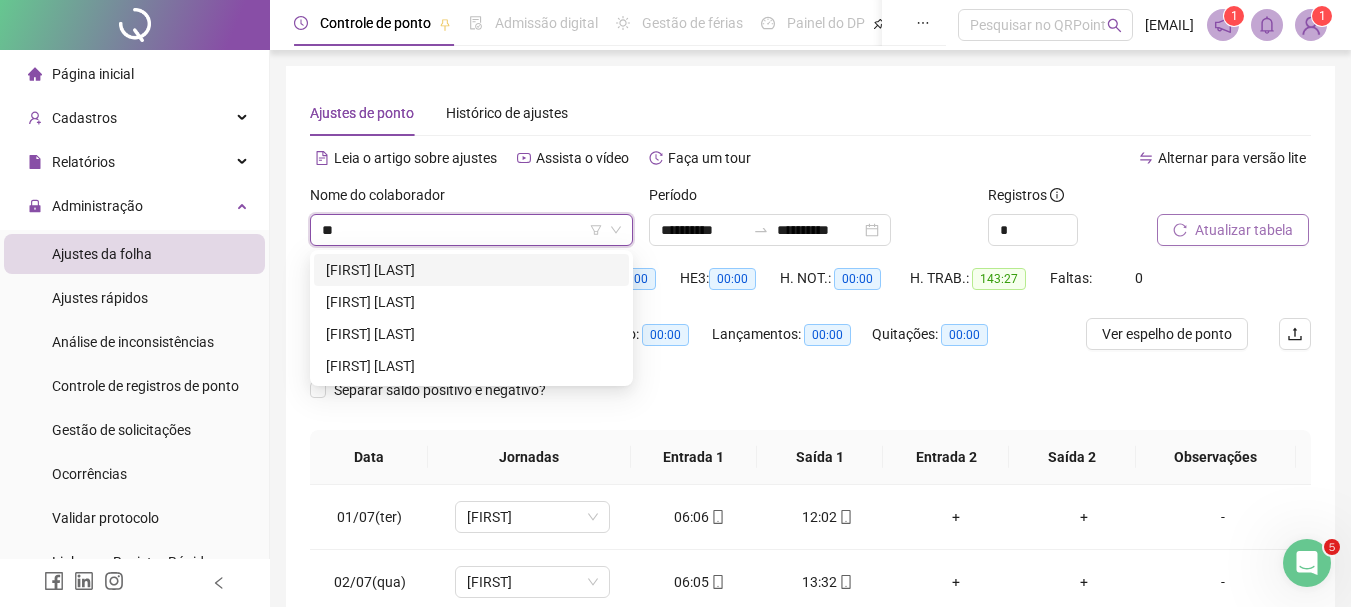 scroll, scrollTop: 0, scrollLeft: 0, axis: both 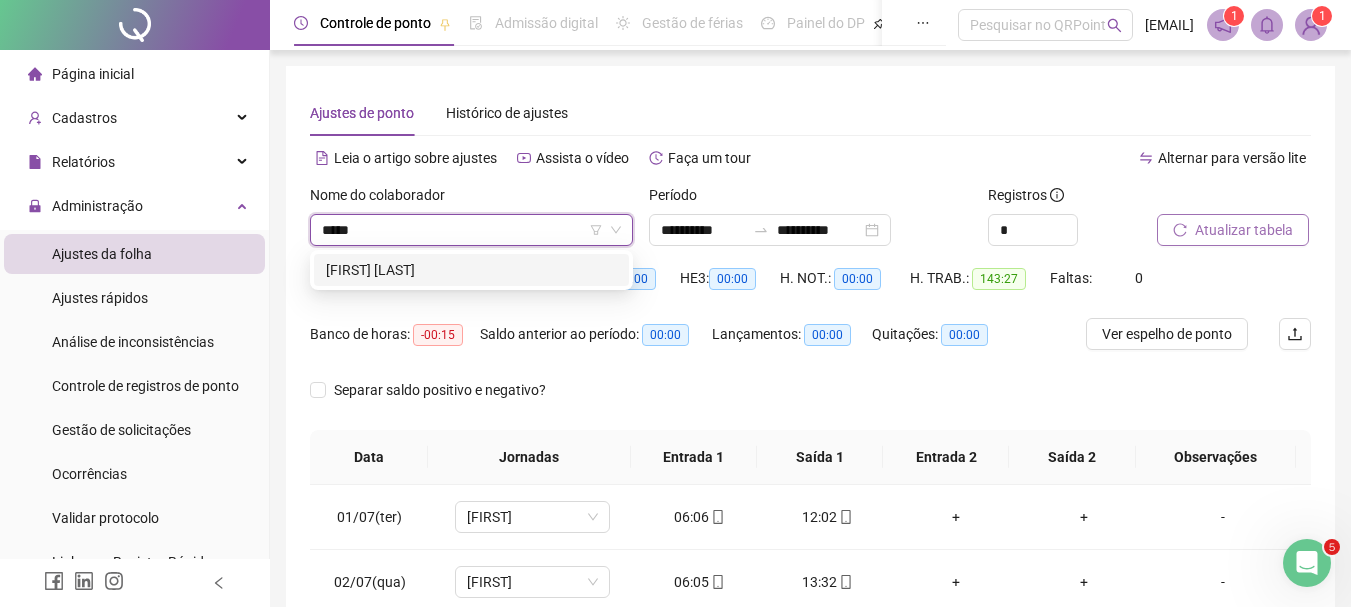 type on "*****" 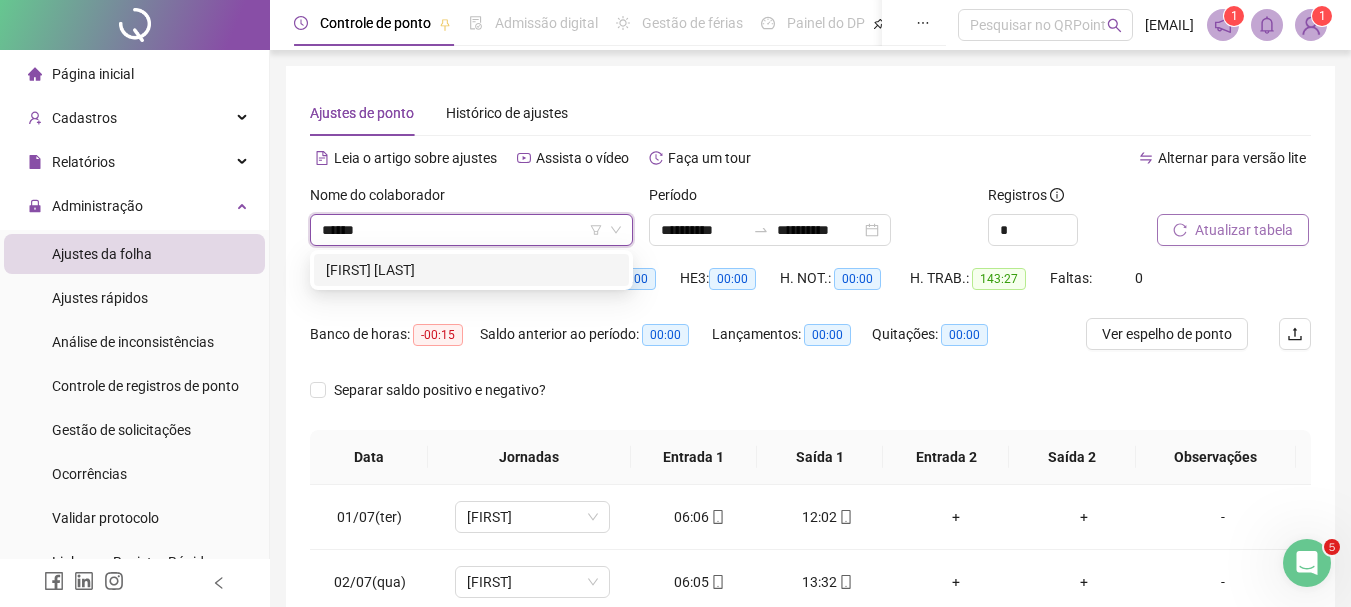 click on "[FIRST] [LAST]" at bounding box center (471, 270) 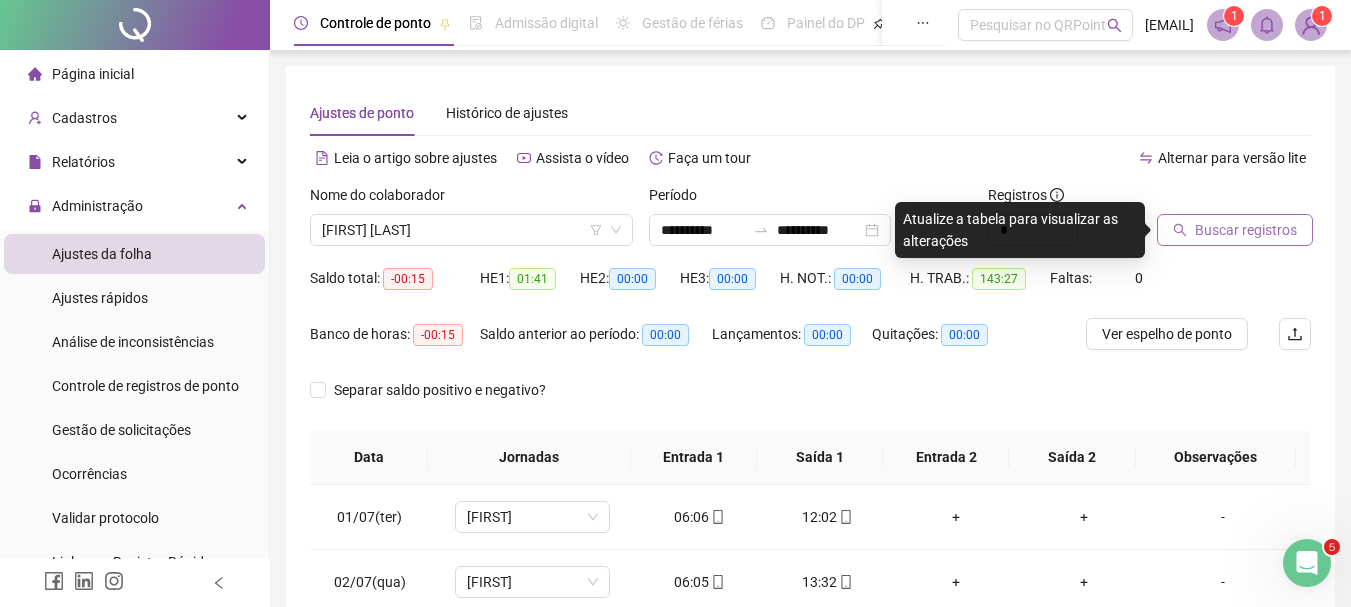 click on "Buscar registros" at bounding box center [1246, 230] 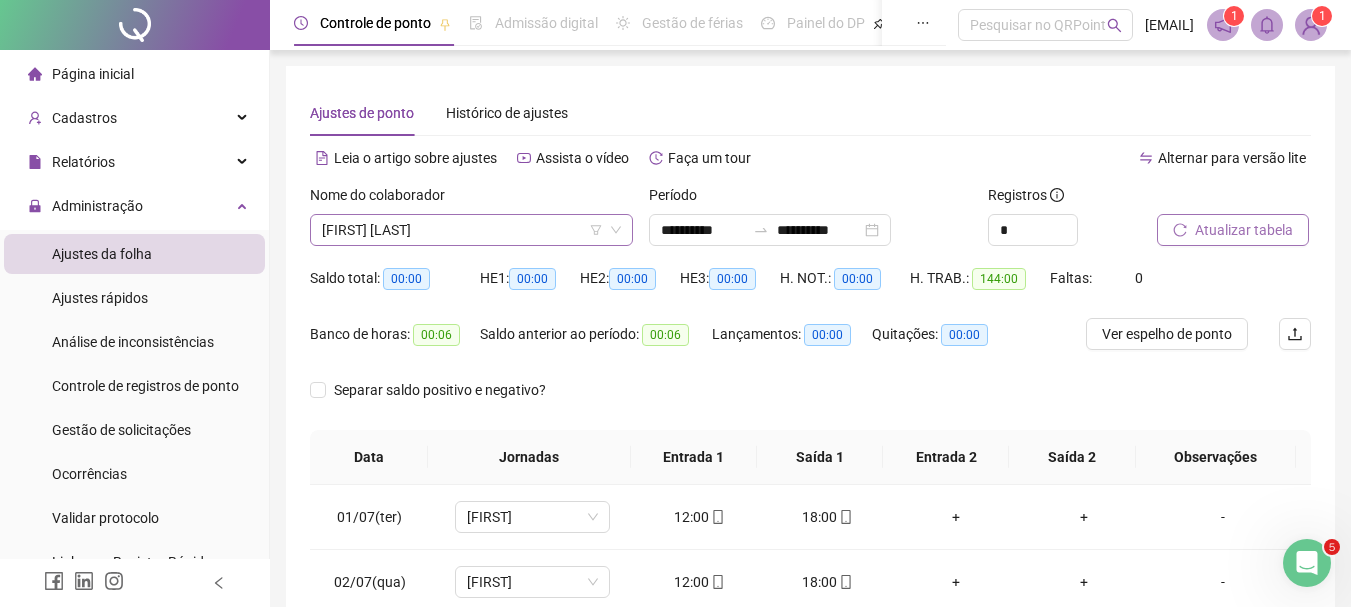 click on "[FIRST] [LAST]" at bounding box center (471, 230) 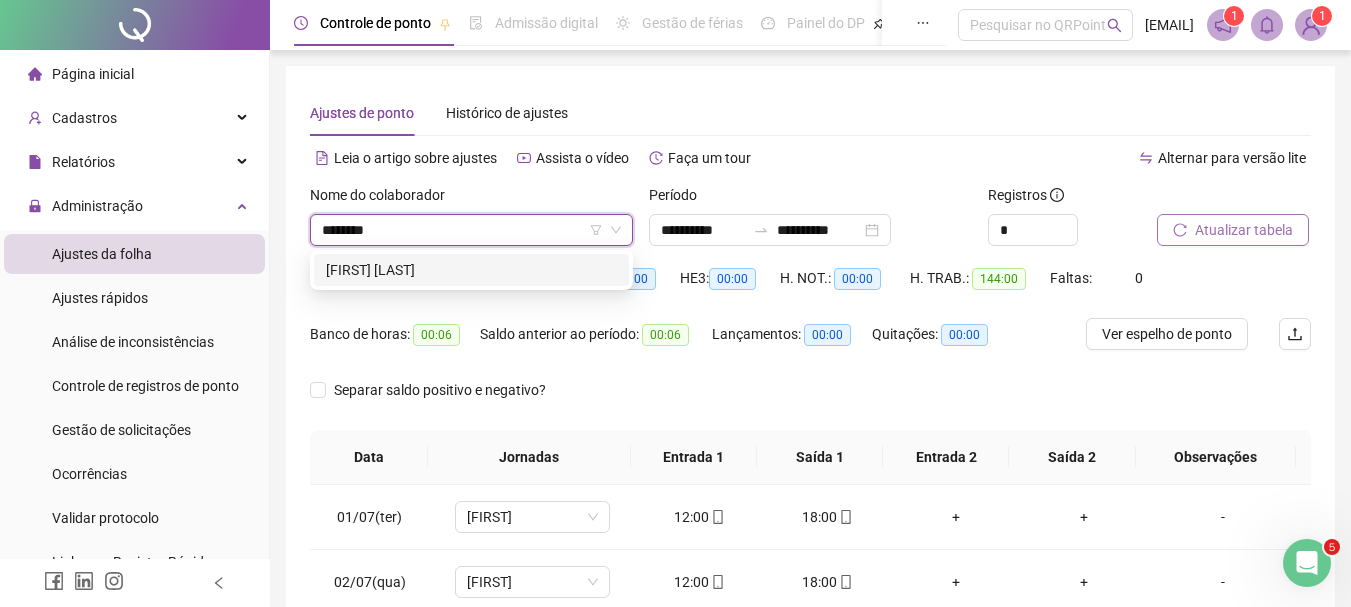 type on "********" 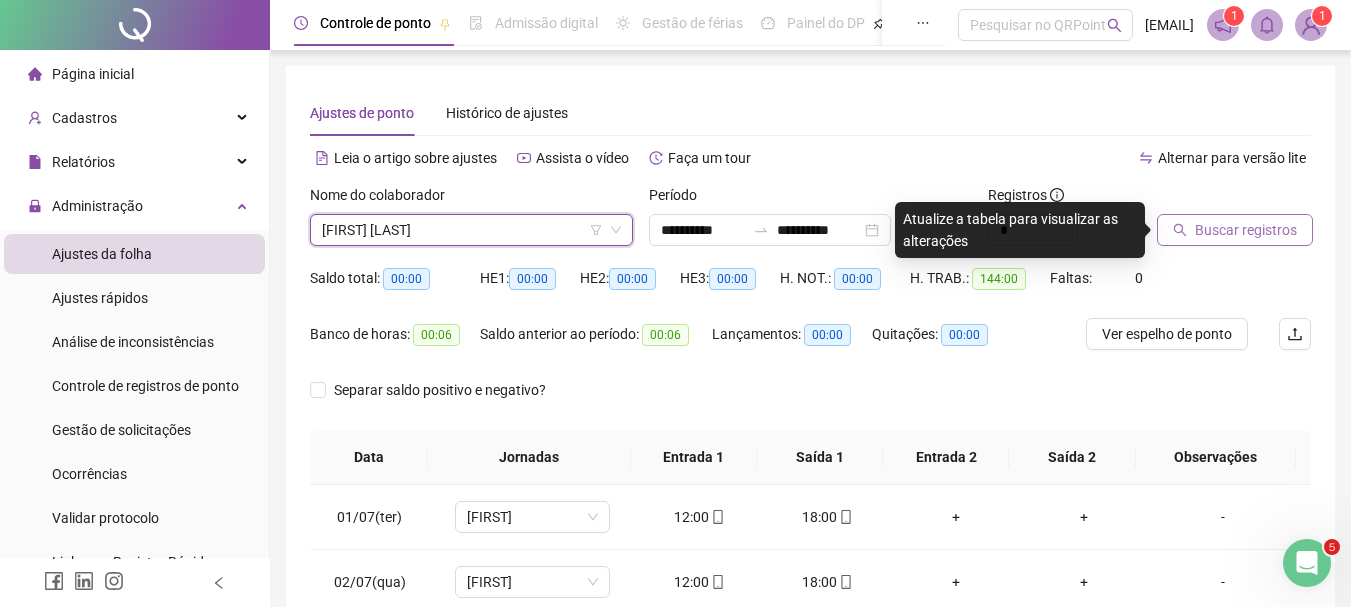 click on "Buscar registros" at bounding box center (1246, 230) 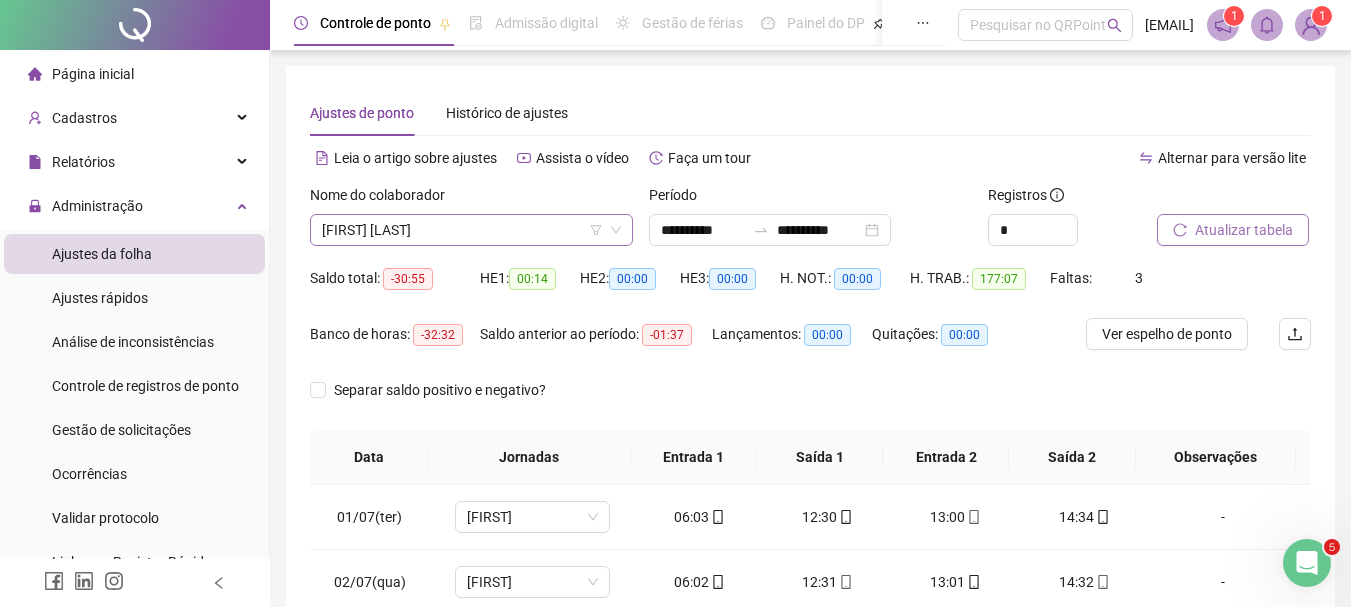 click on "[FIRST] [LAST]" at bounding box center (471, 230) 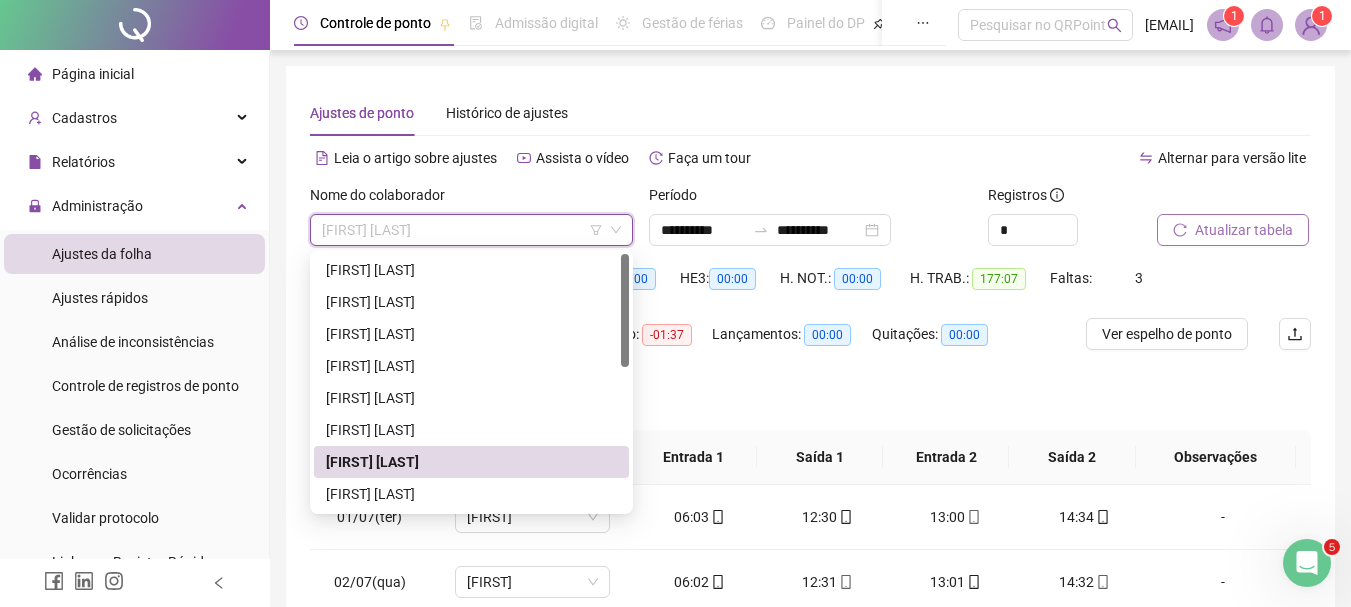 type on "*" 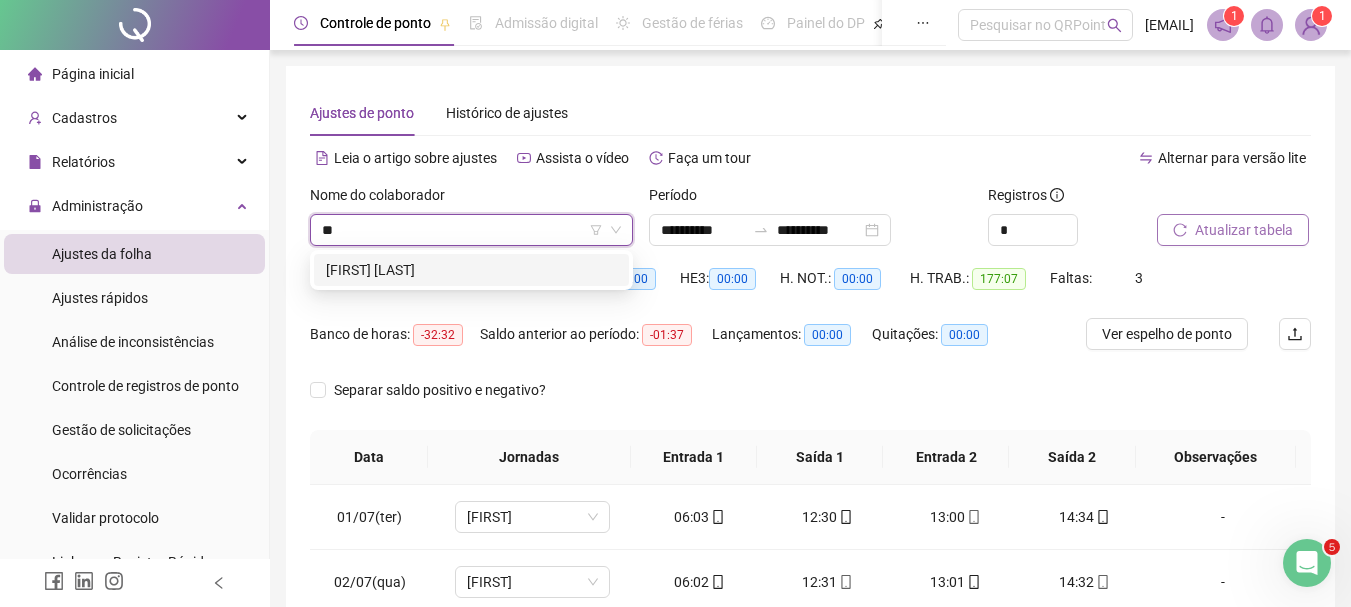 type on "***" 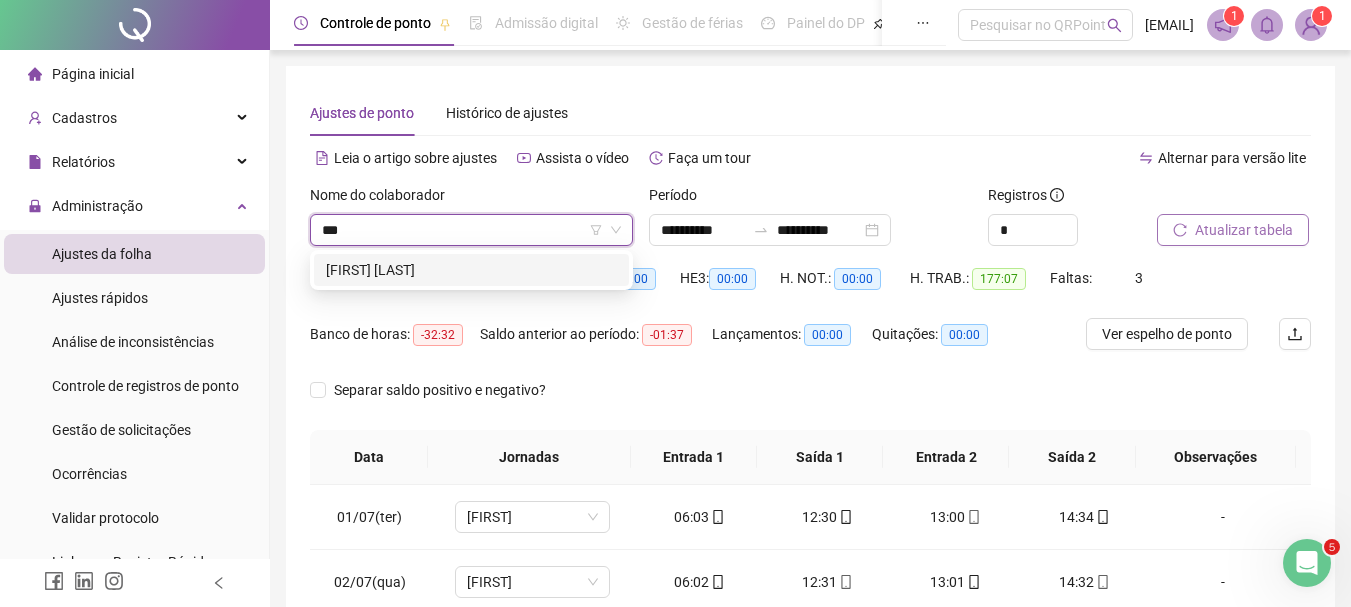 click on "[FIRST] [LAST]" at bounding box center [471, 270] 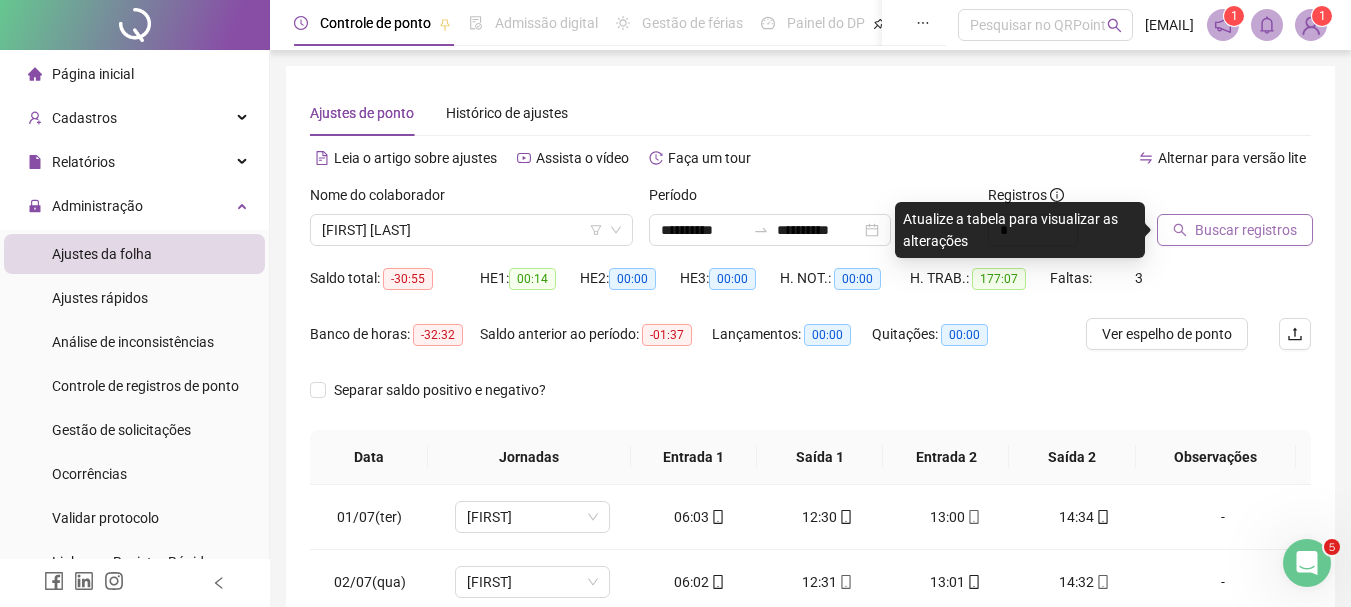 click on "Buscar registros" at bounding box center [1246, 230] 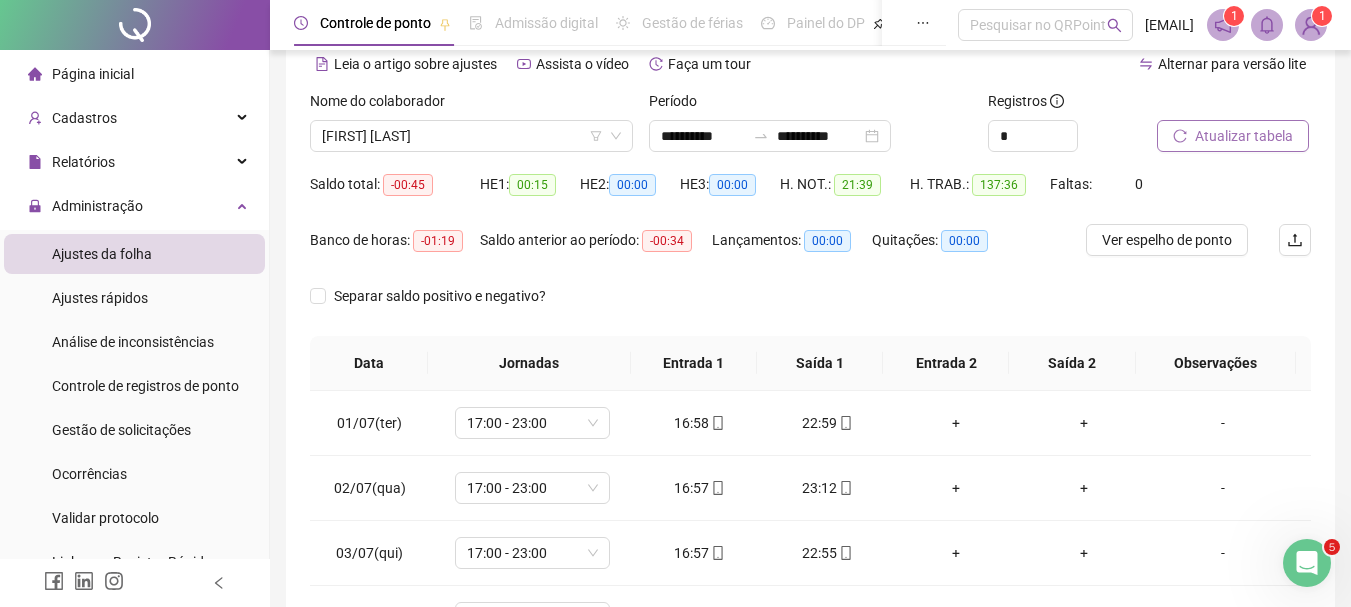scroll, scrollTop: 100, scrollLeft: 0, axis: vertical 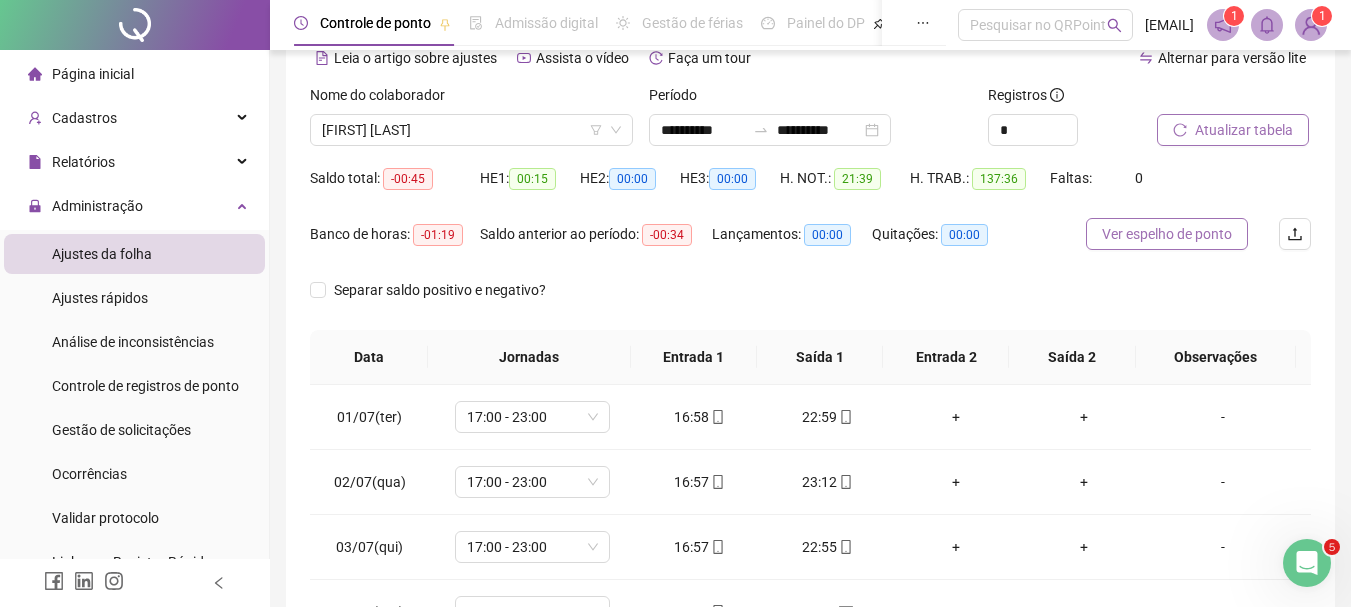 click on "Ver espelho de ponto" at bounding box center [1167, 234] 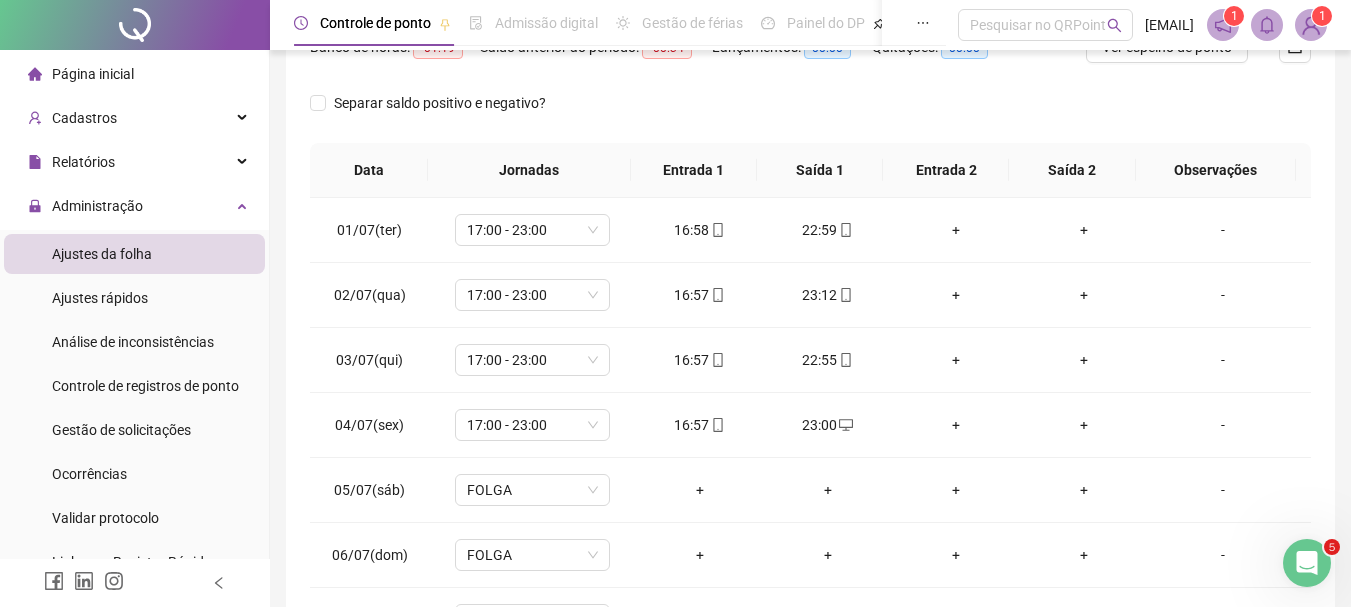 scroll, scrollTop: 300, scrollLeft: 0, axis: vertical 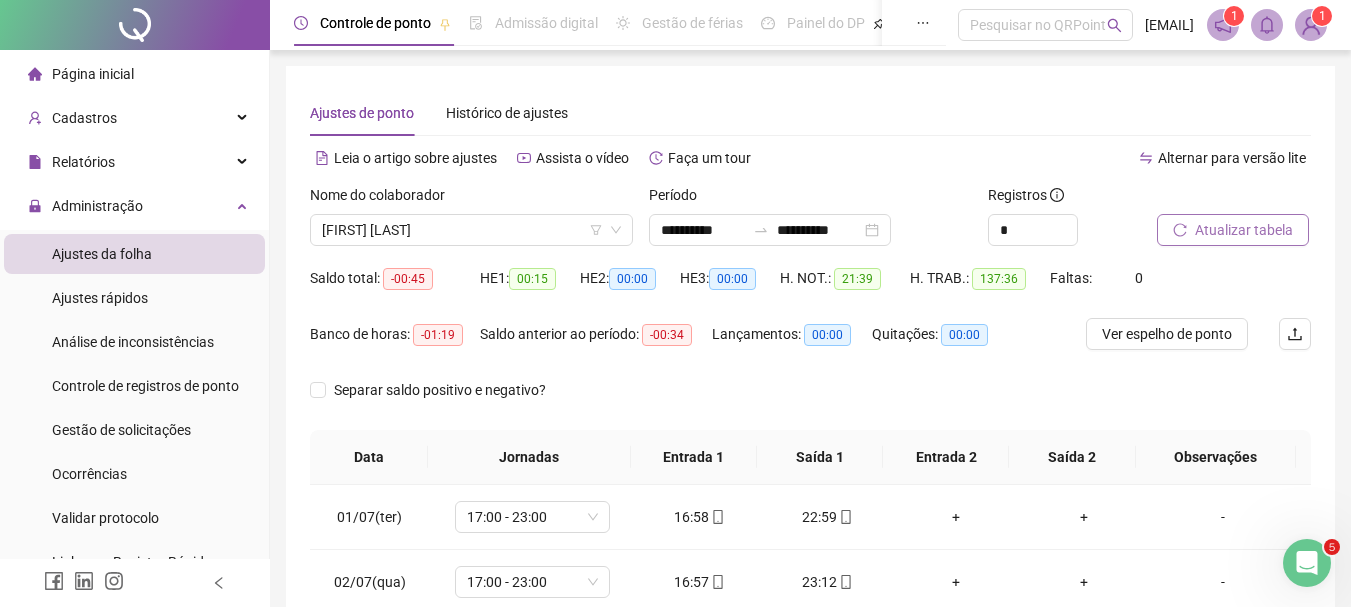 click on "Atualizar tabela" at bounding box center [1244, 230] 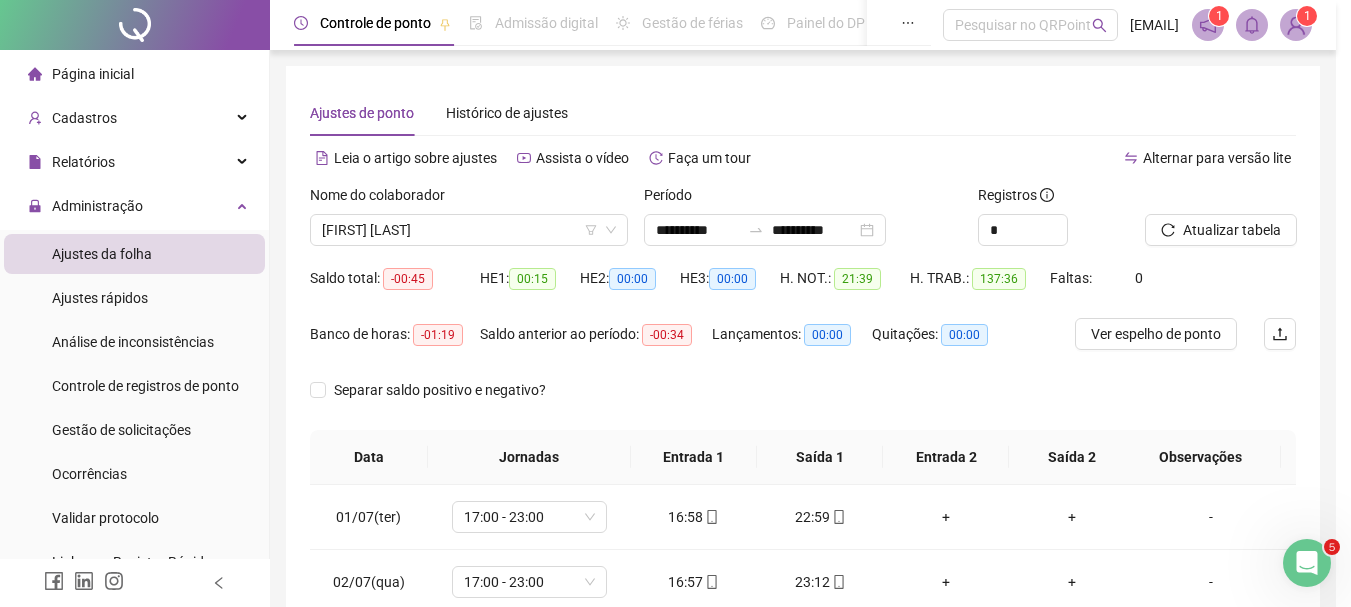 click on "Atualizando tabela Atualizando e reorganizando os registros... OK" at bounding box center (675, 303) 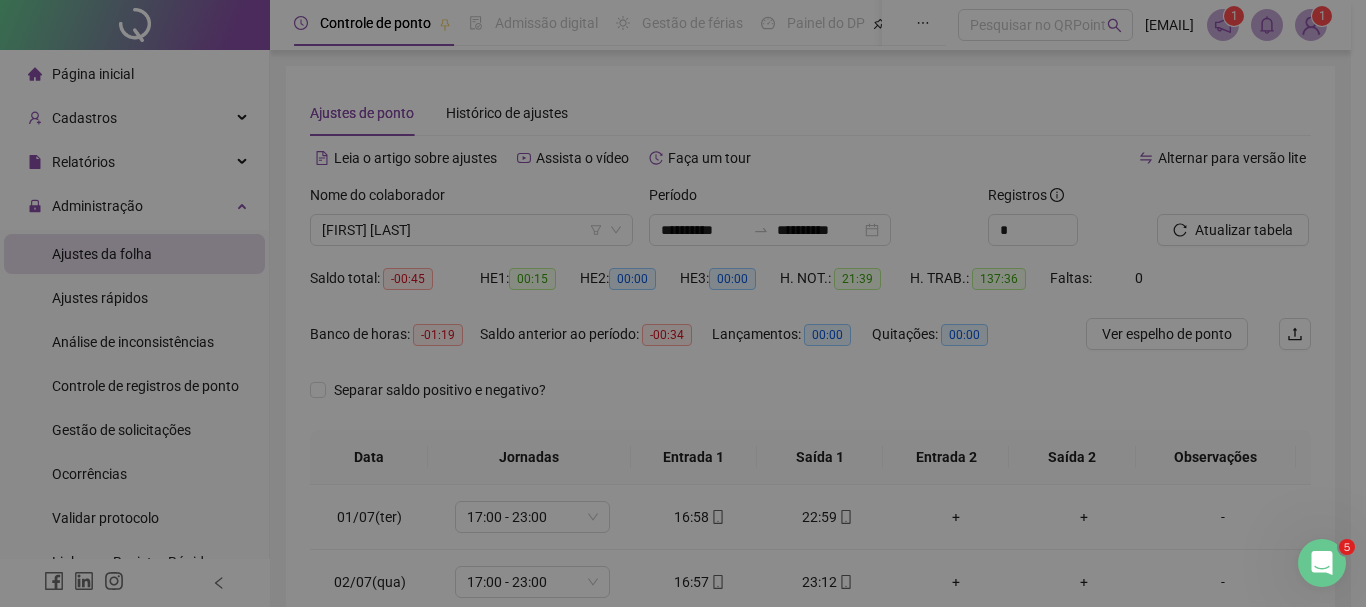 click on "Atualizando tabela Atualizando e reorganizando os registros... OK" at bounding box center (683, 303) 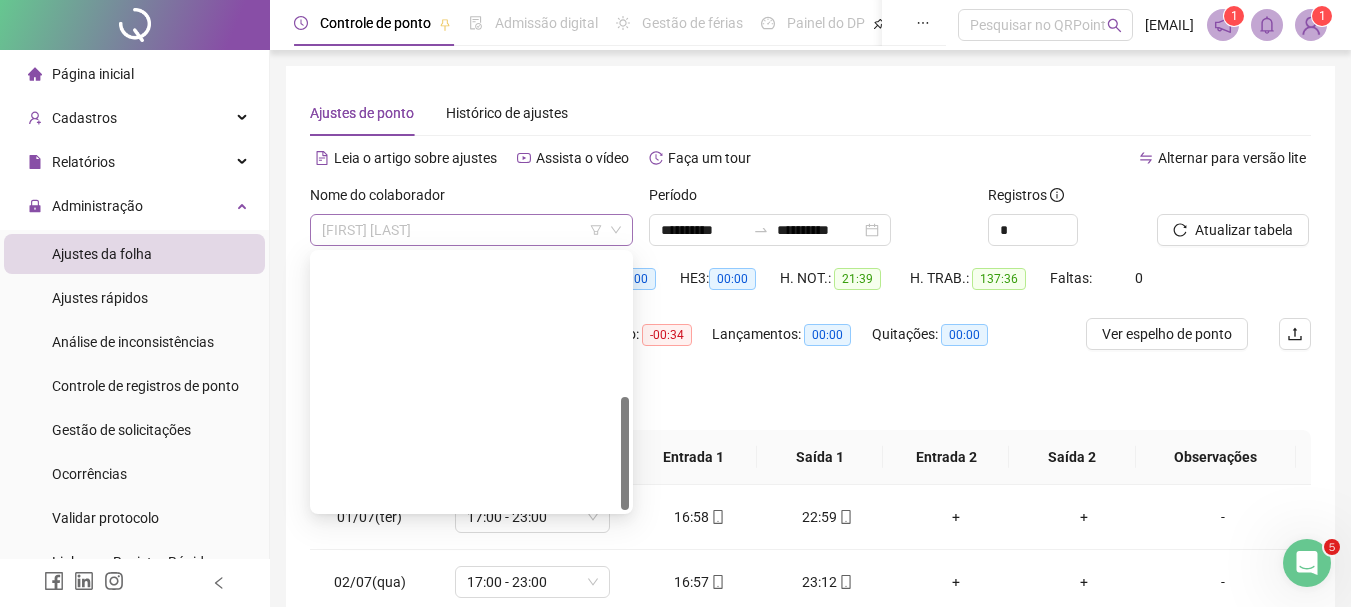 click on "[FIRST] [LAST]" at bounding box center [471, 230] 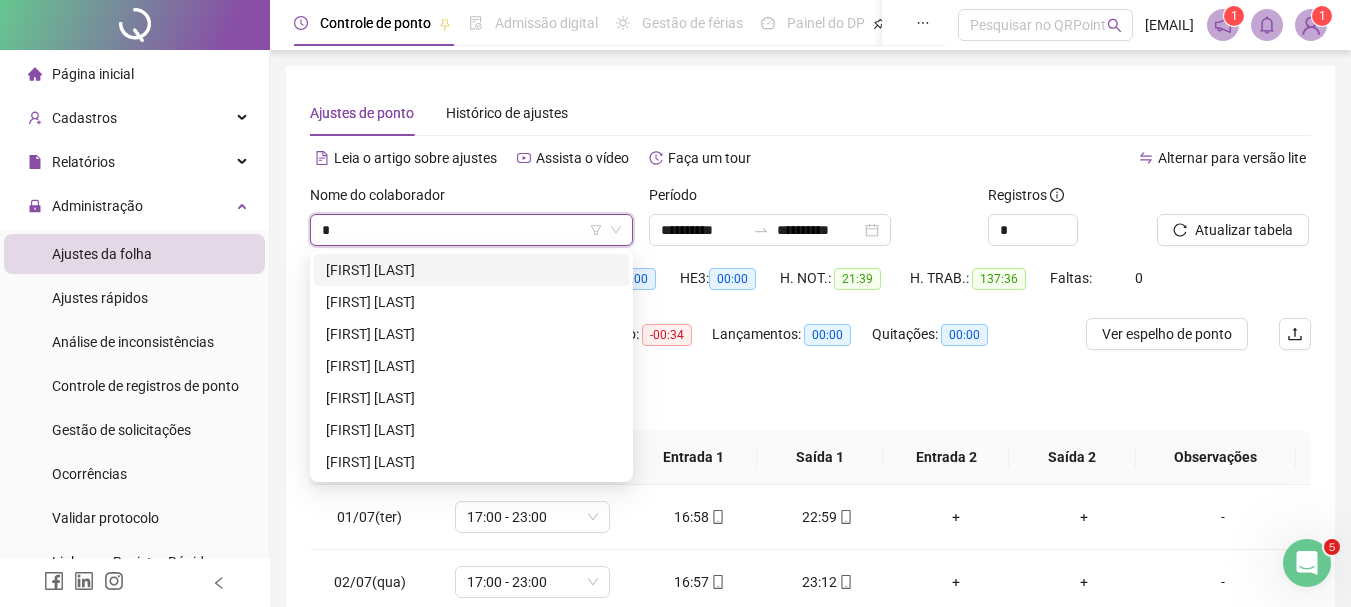 scroll, scrollTop: 0, scrollLeft: 0, axis: both 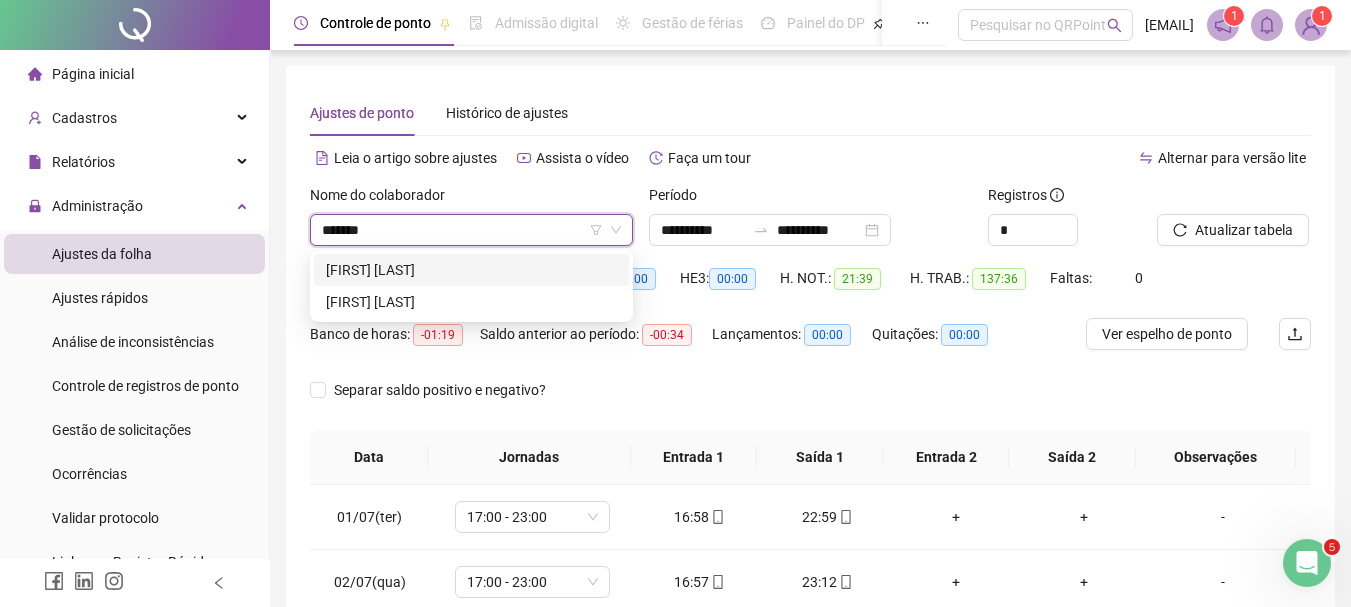 type on "********" 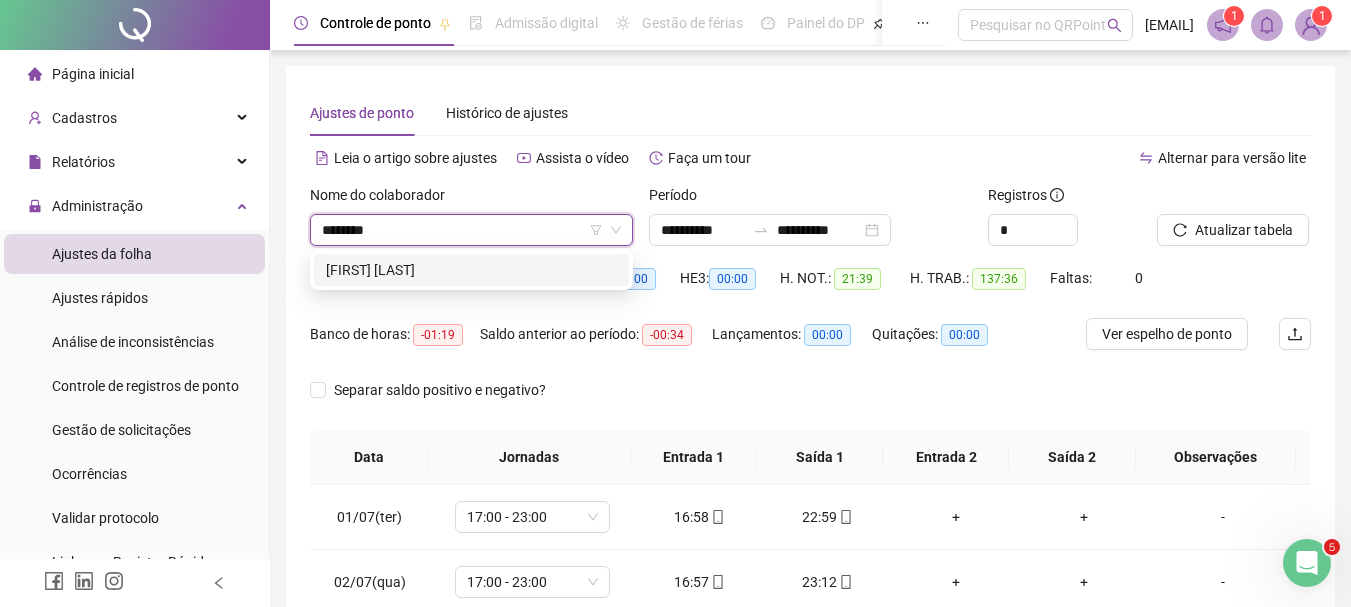 click on "[FIRST] [LAST]" at bounding box center (471, 270) 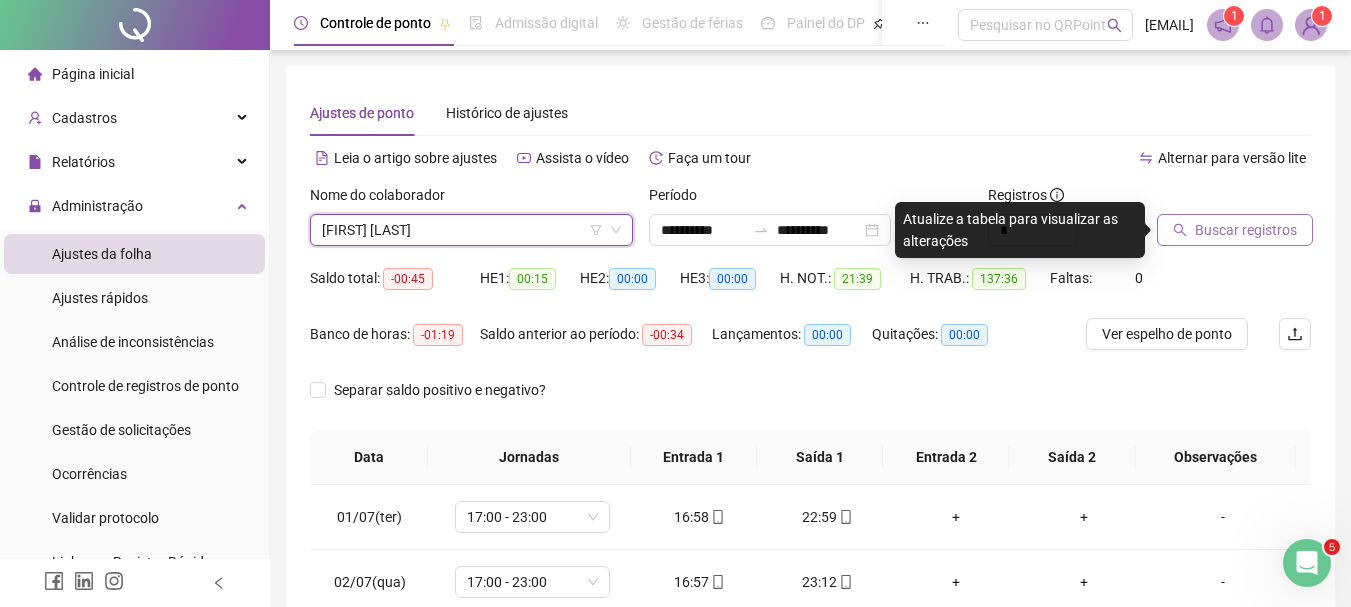 click on "Buscar registros" at bounding box center [1246, 230] 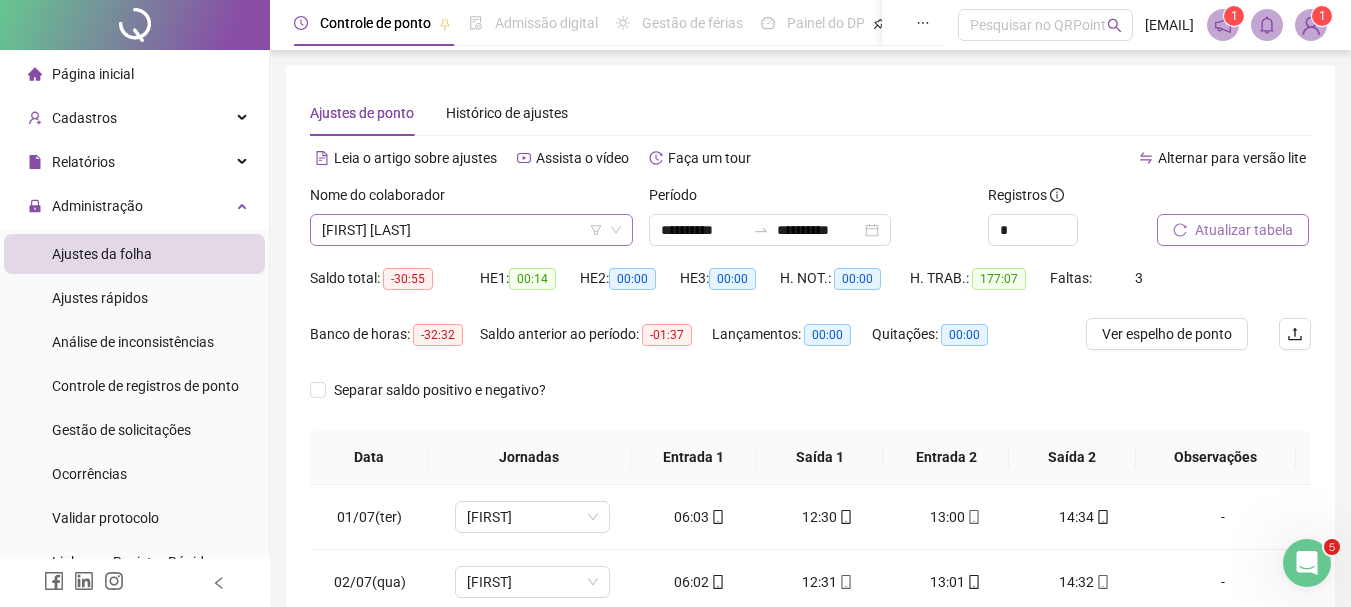 click on "[FIRST] [LAST]" at bounding box center [471, 230] 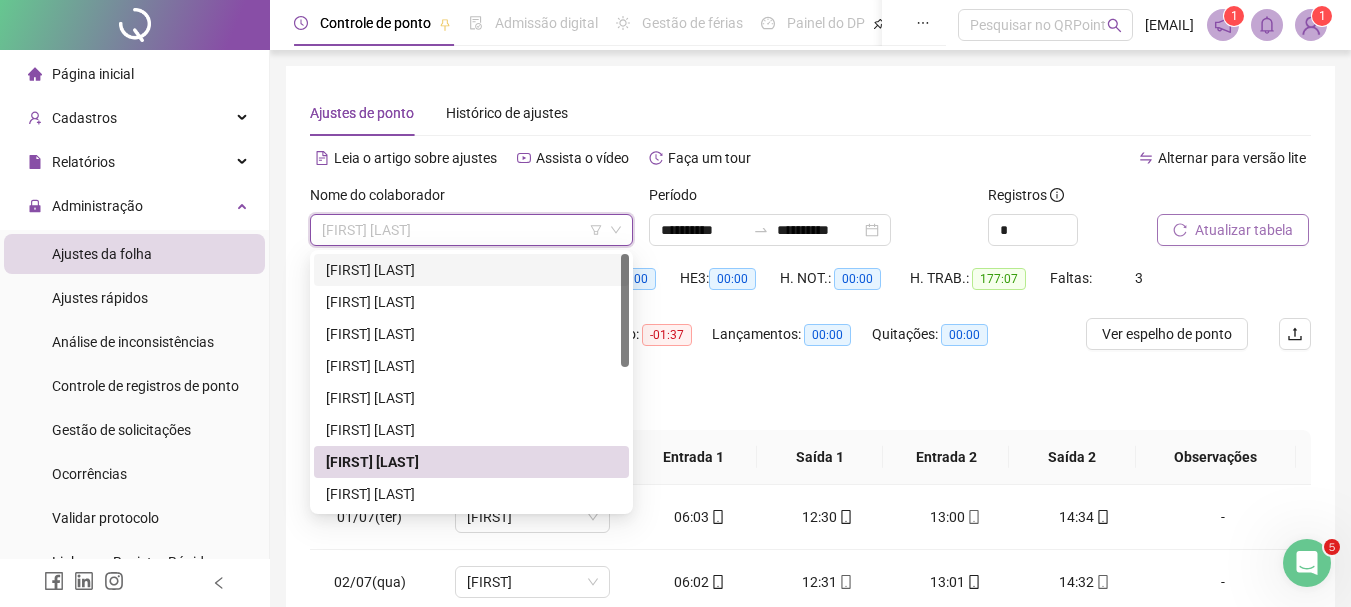 click on "[FIRST] [LAST]" at bounding box center [471, 230] 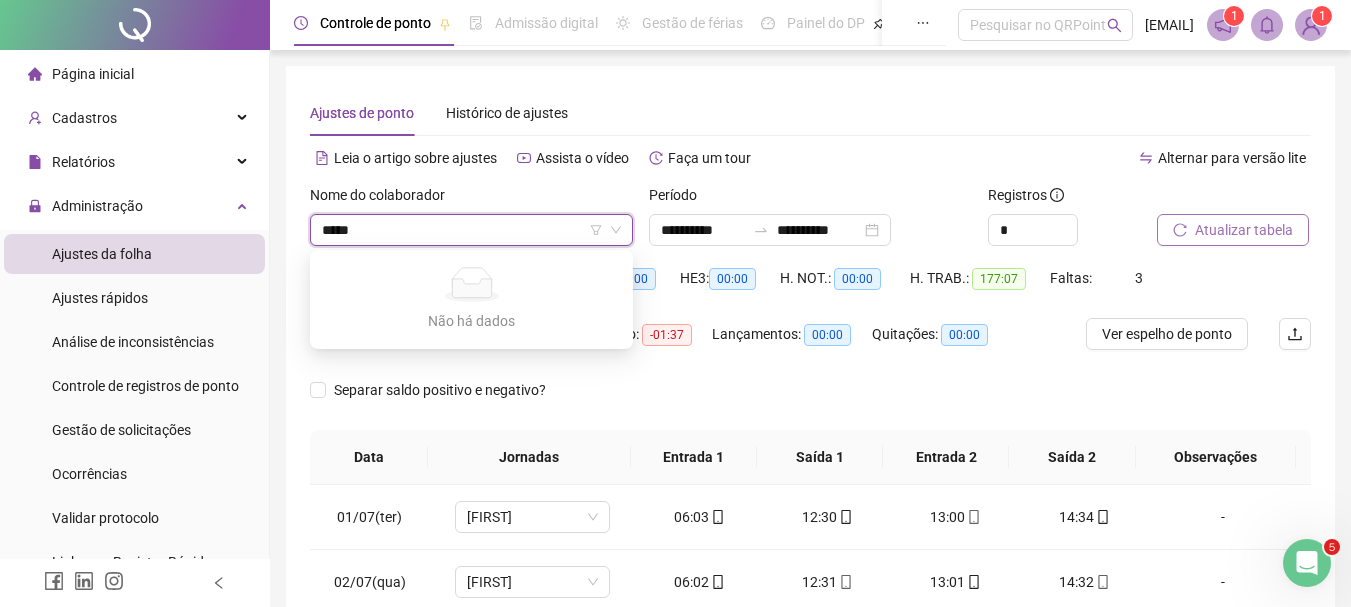 type on "****" 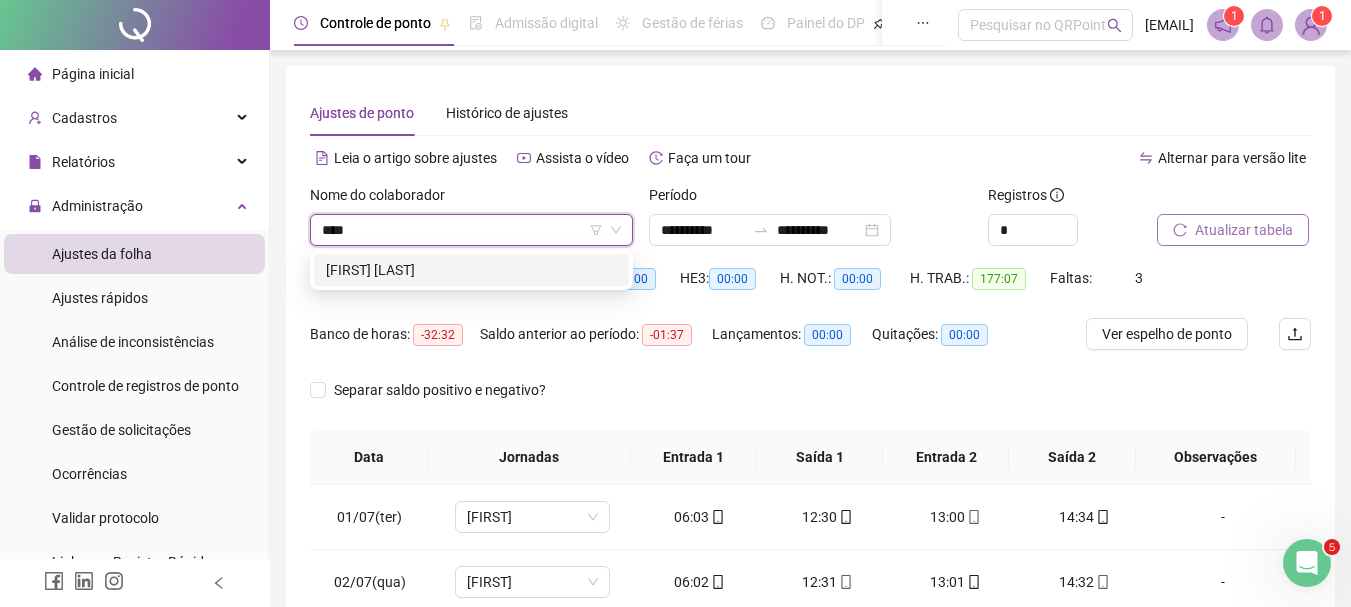 click on "[FIRST] [LAST]" at bounding box center [471, 270] 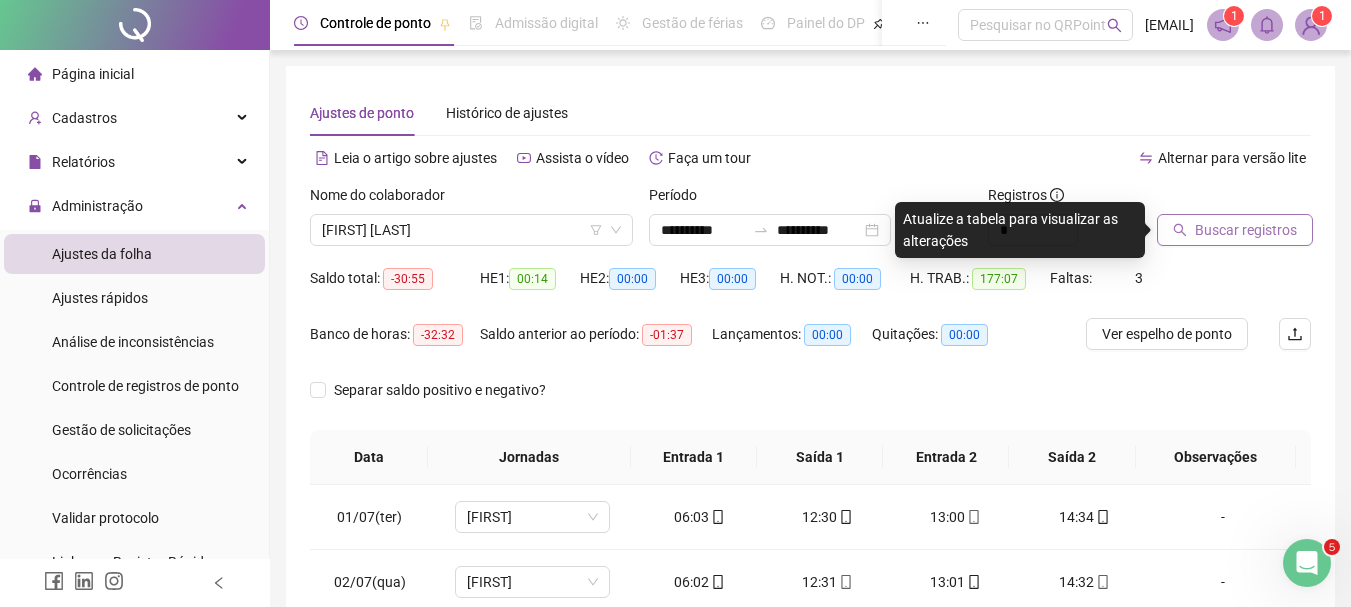 click on "Buscar registros" at bounding box center [1246, 230] 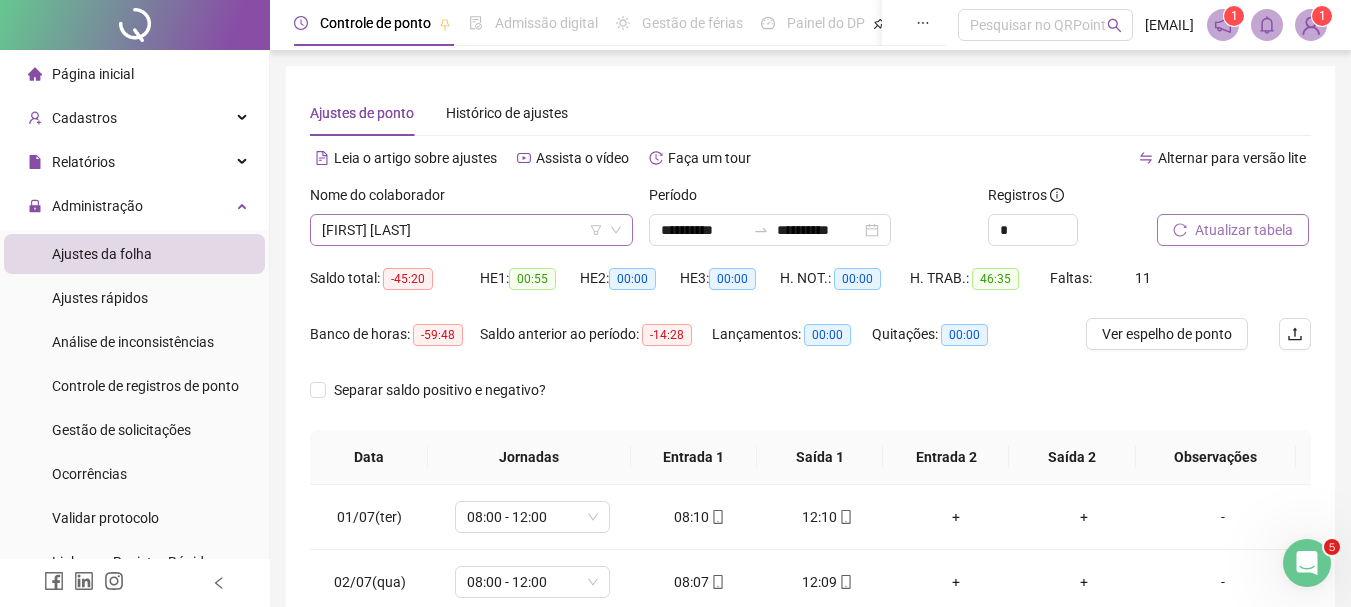 click on "[FIRST] [LAST]" at bounding box center (471, 230) 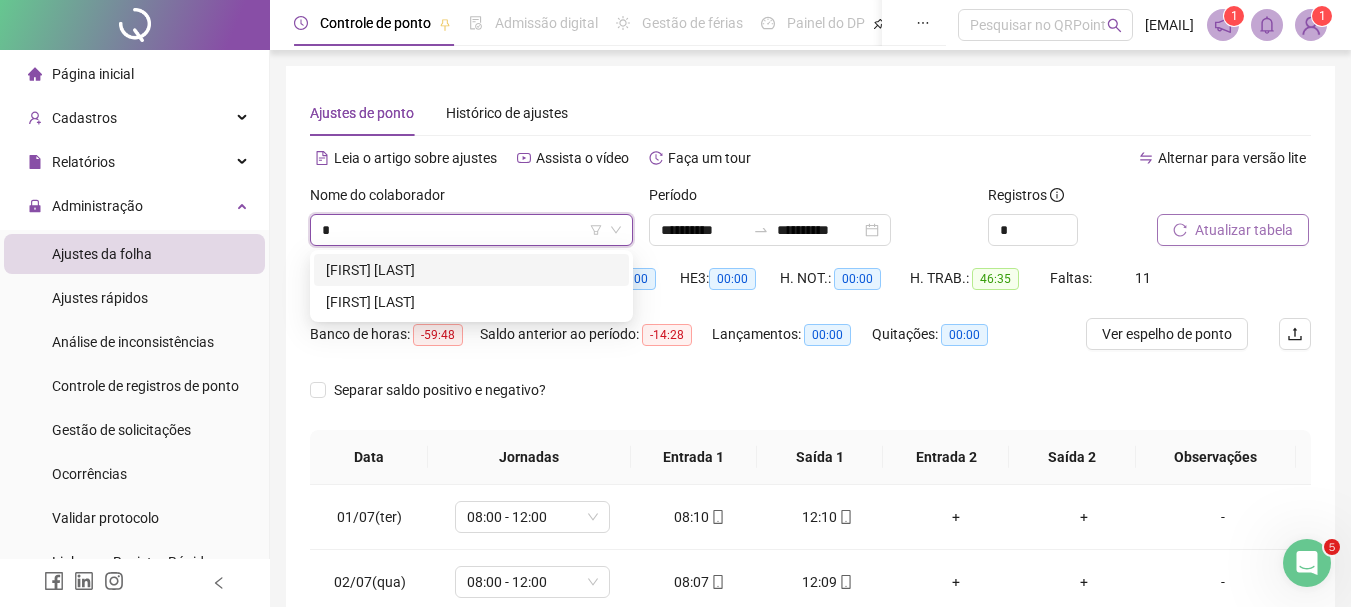 scroll, scrollTop: 0, scrollLeft: 0, axis: both 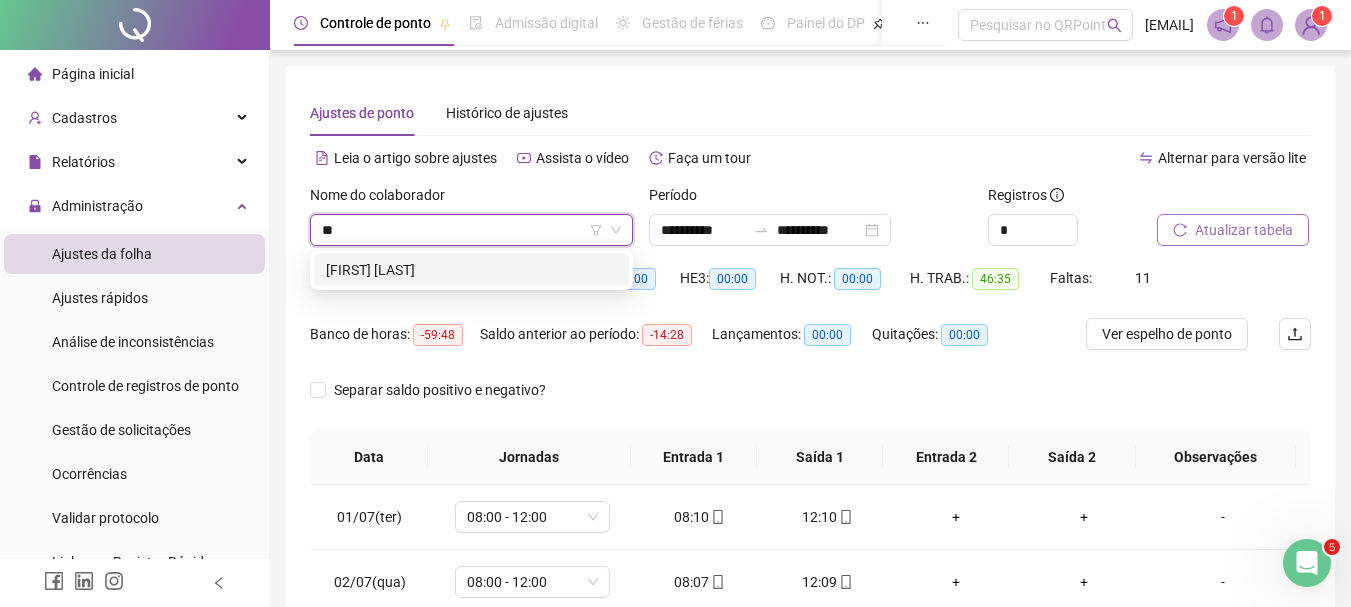 click on "[FIRST] [LAST]" at bounding box center [471, 270] 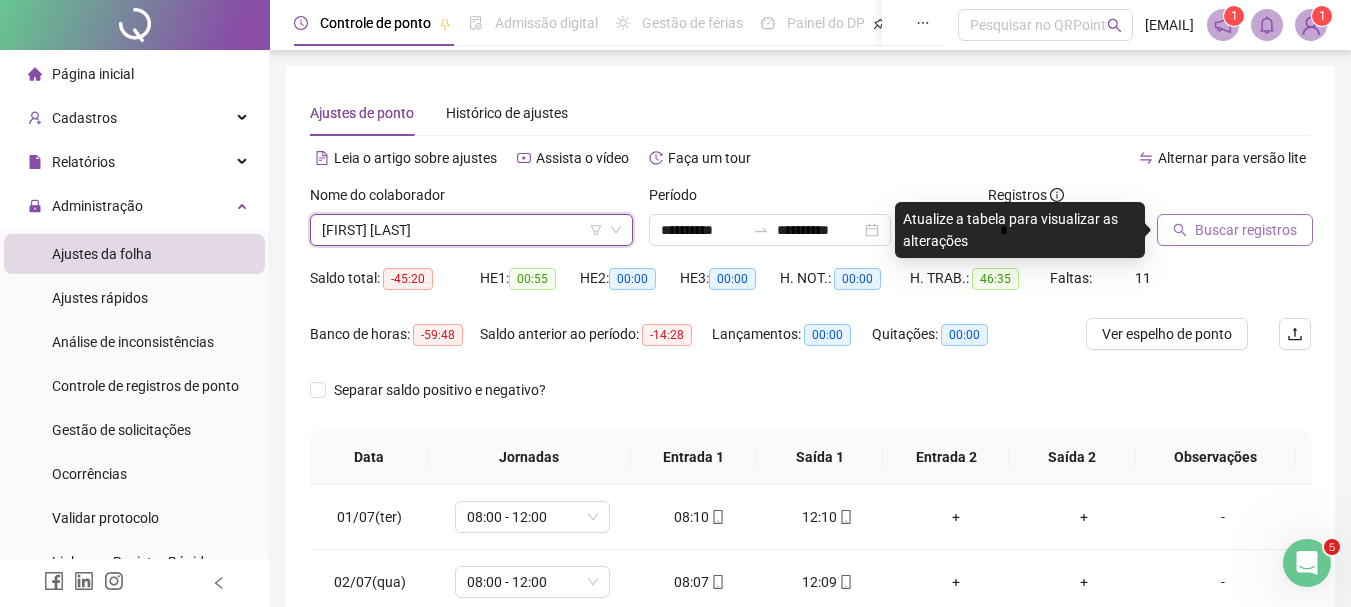 click on "Buscar registros" at bounding box center (1246, 230) 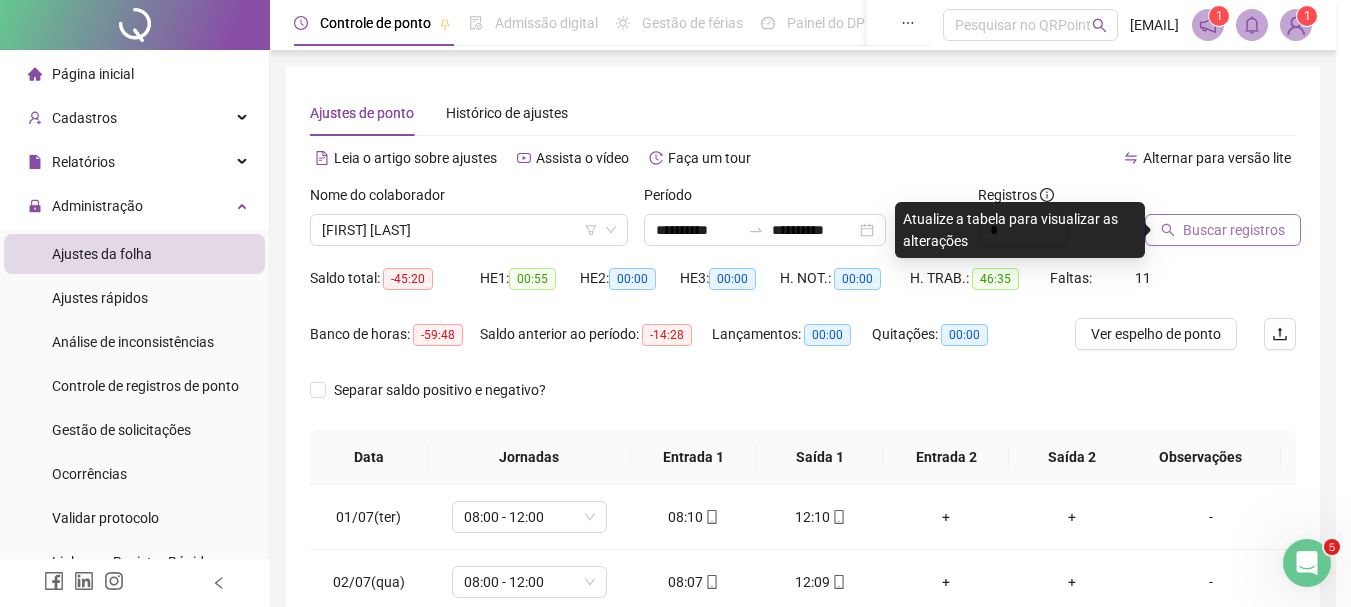 click on "Buscando registros Os registros de ponto estão sendo buscados... OK" at bounding box center (675, 303) 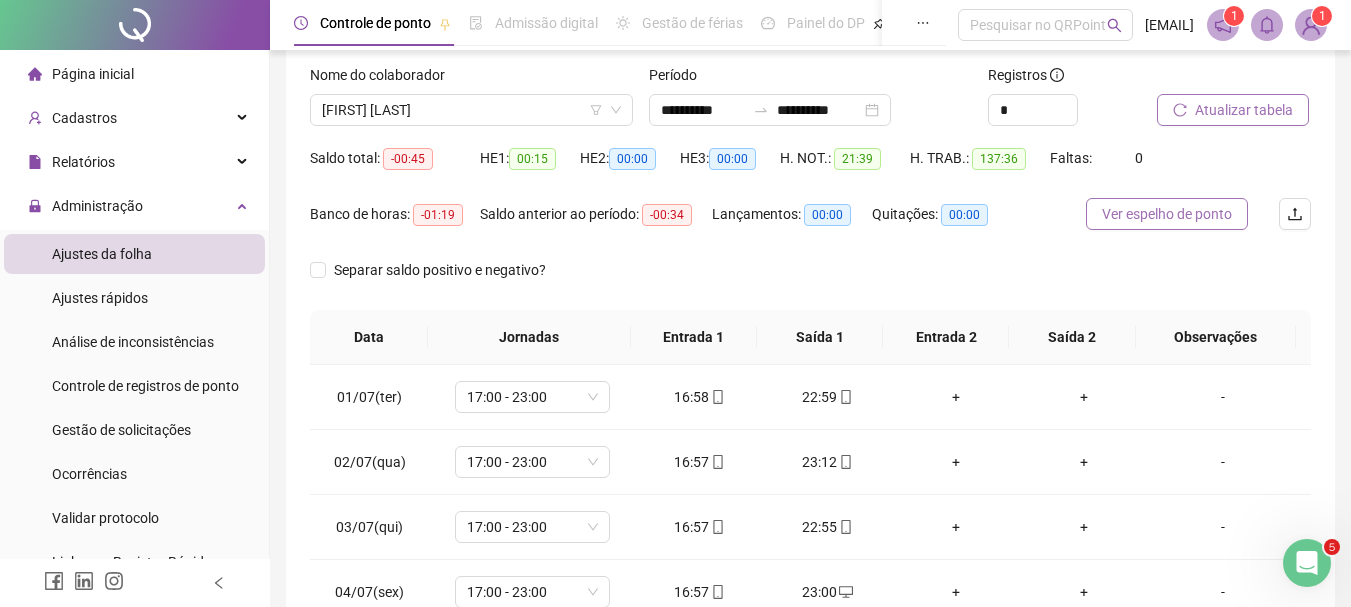 scroll, scrollTop: 300, scrollLeft: 0, axis: vertical 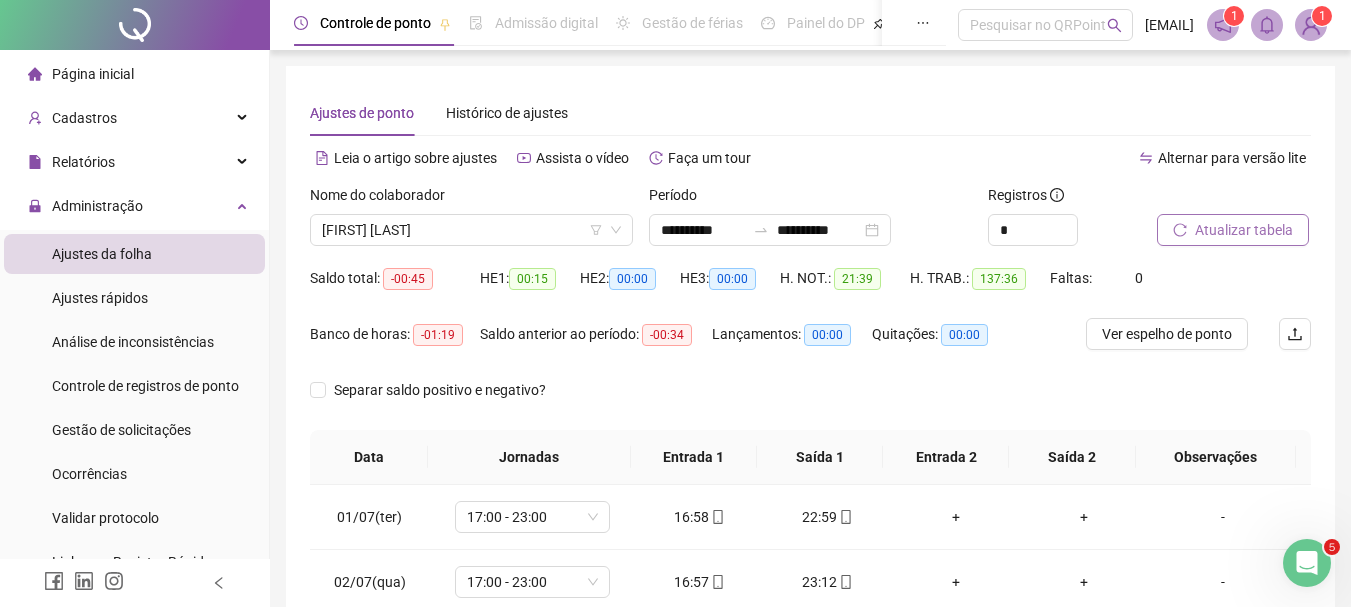 click on "Atualizar tabela" at bounding box center [1244, 230] 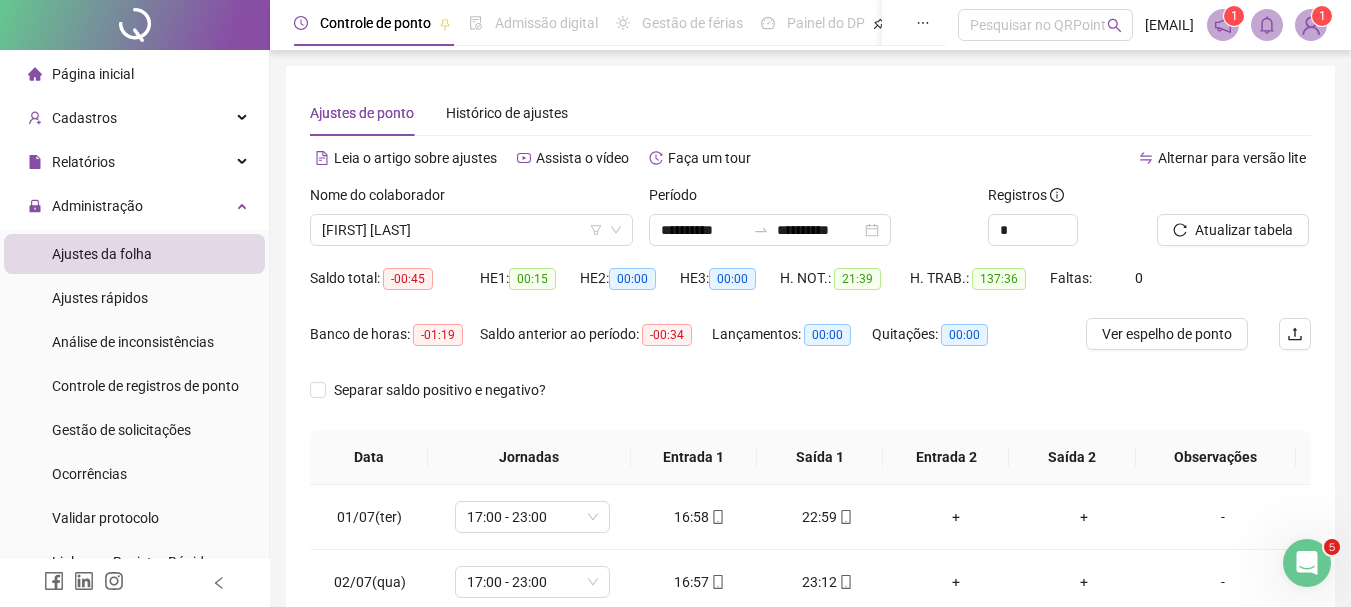scroll, scrollTop: 200, scrollLeft: 0, axis: vertical 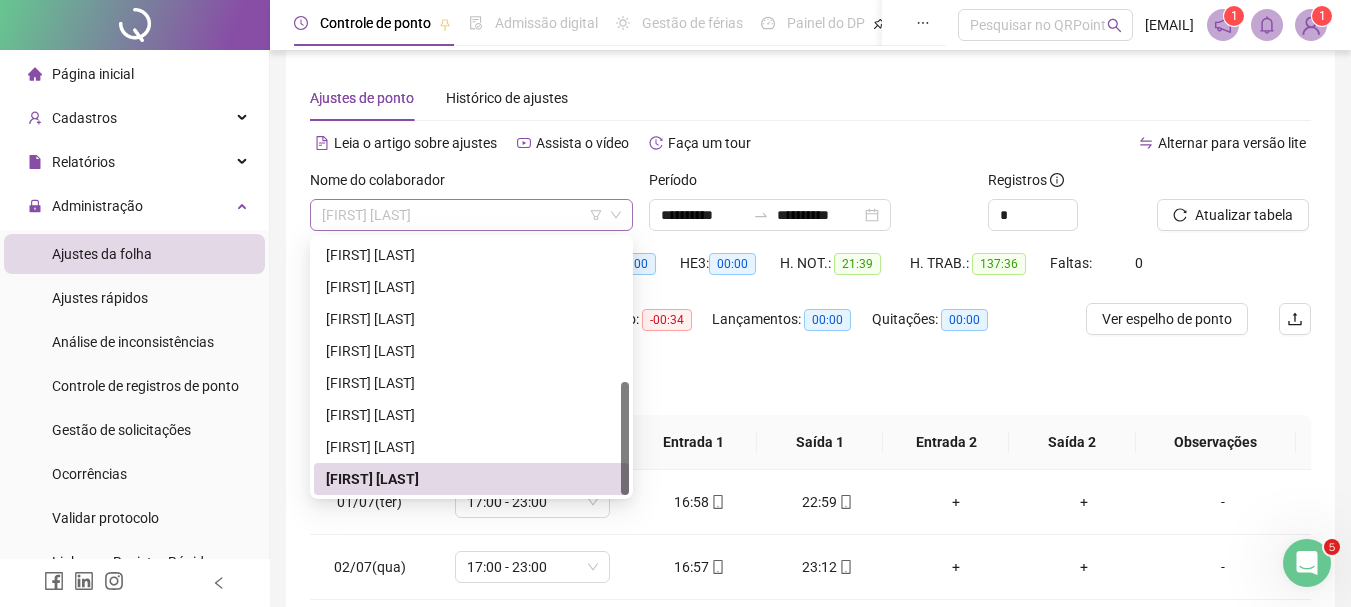 click on "[FIRST] [LAST]" at bounding box center [471, 215] 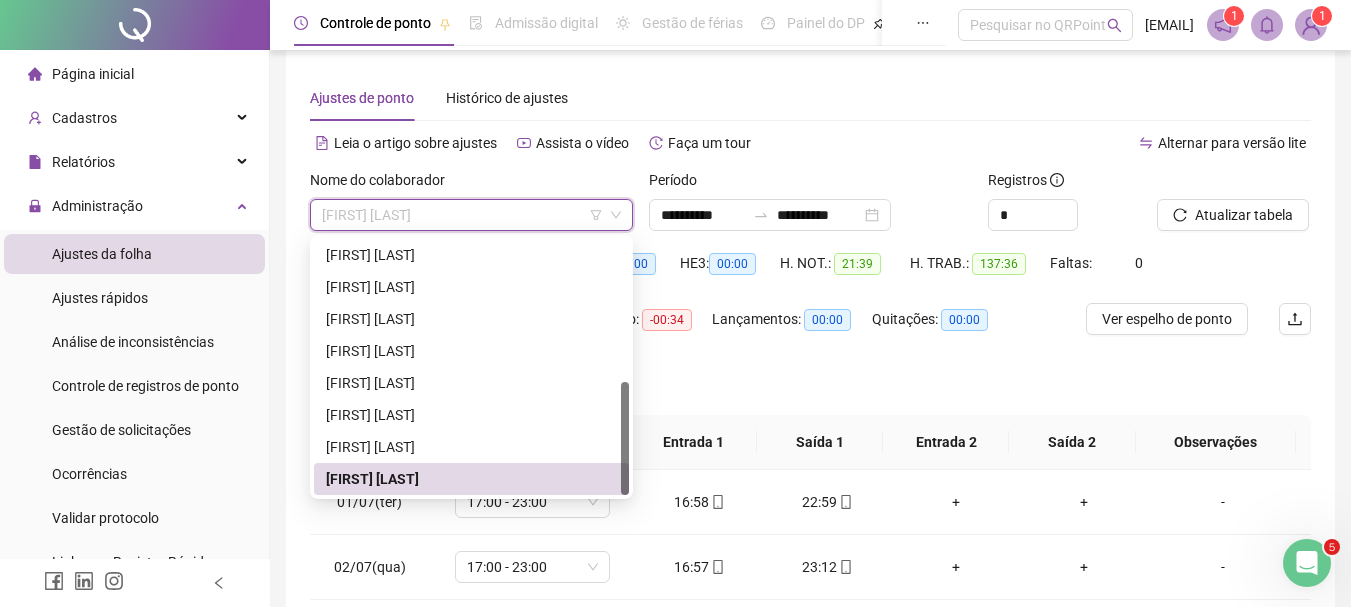 type on "*" 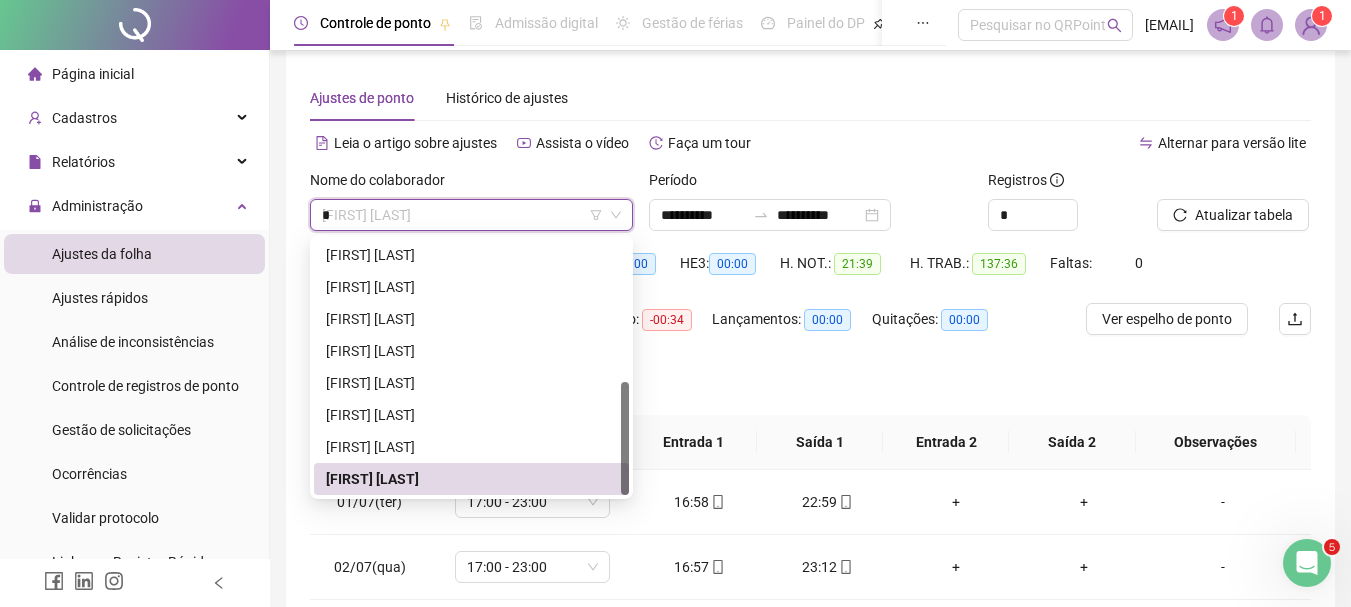 scroll, scrollTop: 192, scrollLeft: 0, axis: vertical 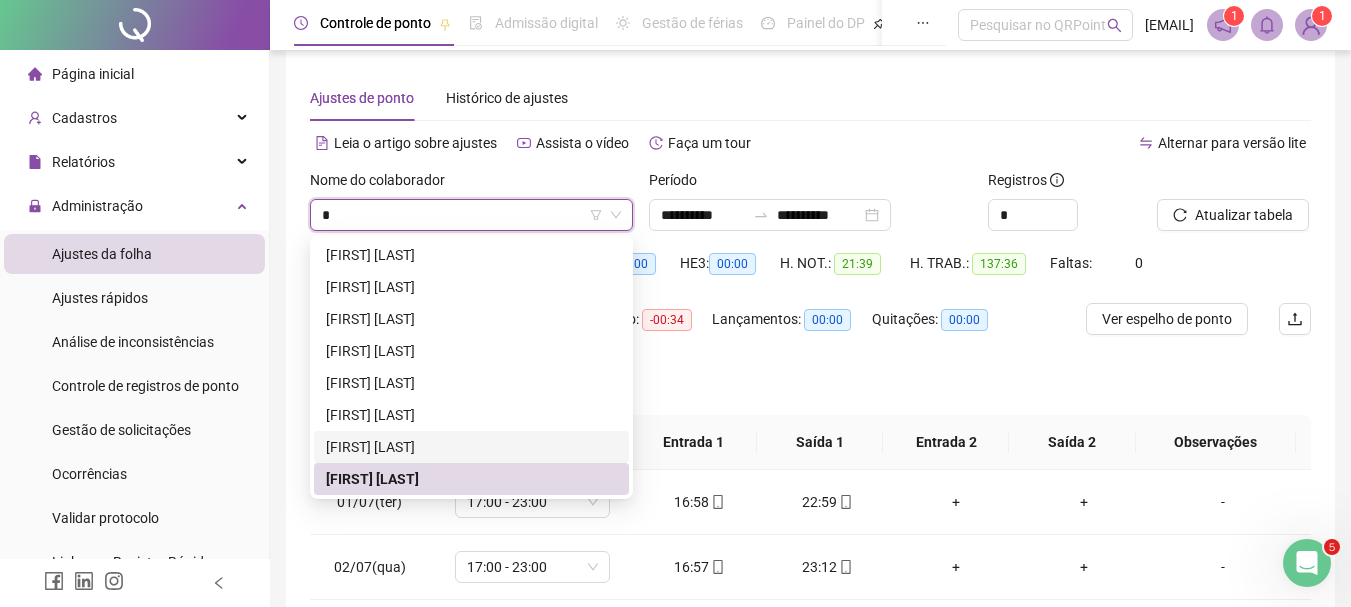 click on "[FIRST] [LAST]" at bounding box center (471, 447) 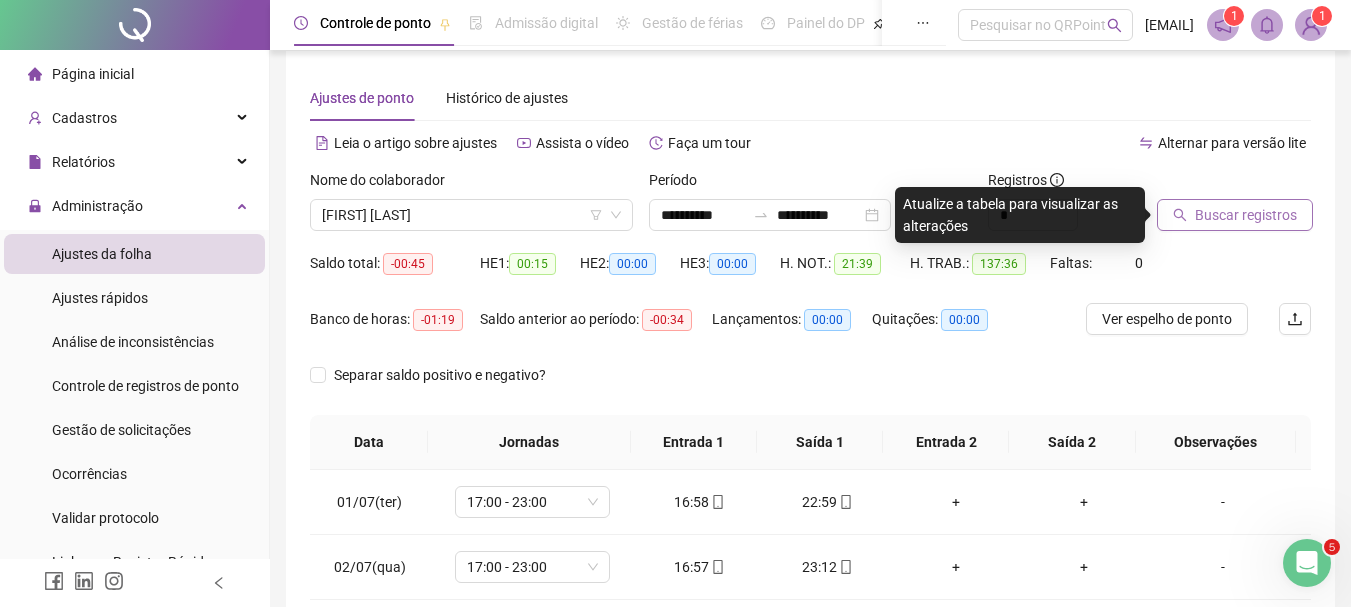 click on "Buscar registros" at bounding box center [1246, 215] 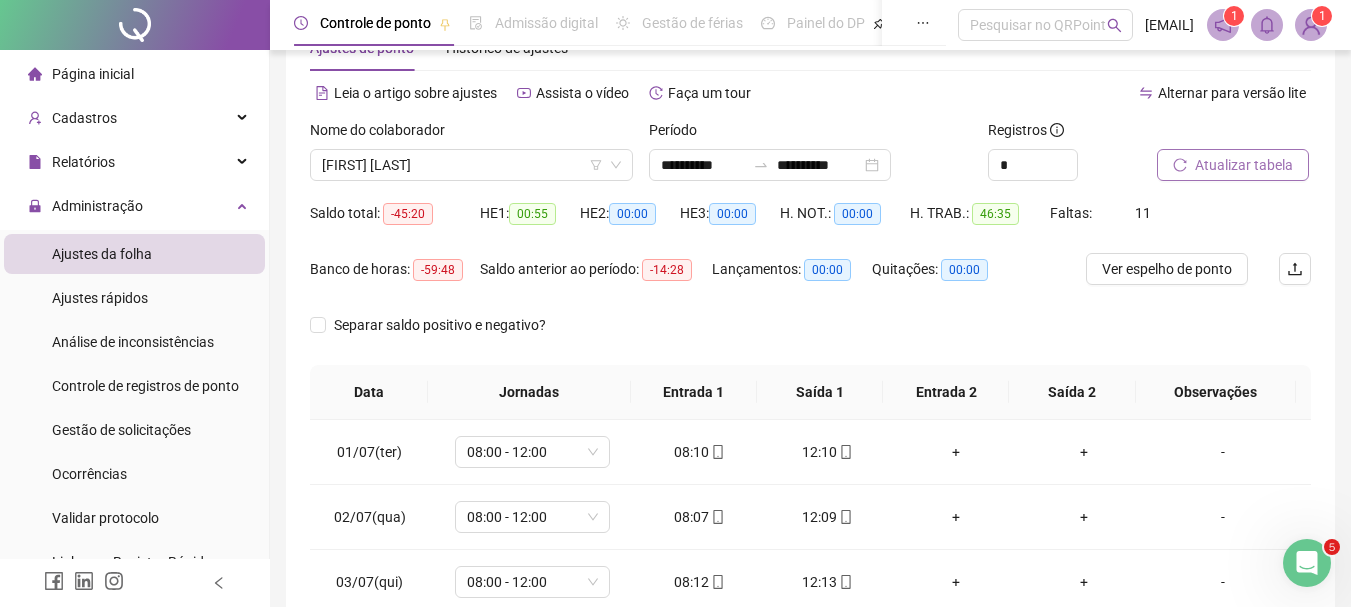 scroll, scrollTop: 115, scrollLeft: 0, axis: vertical 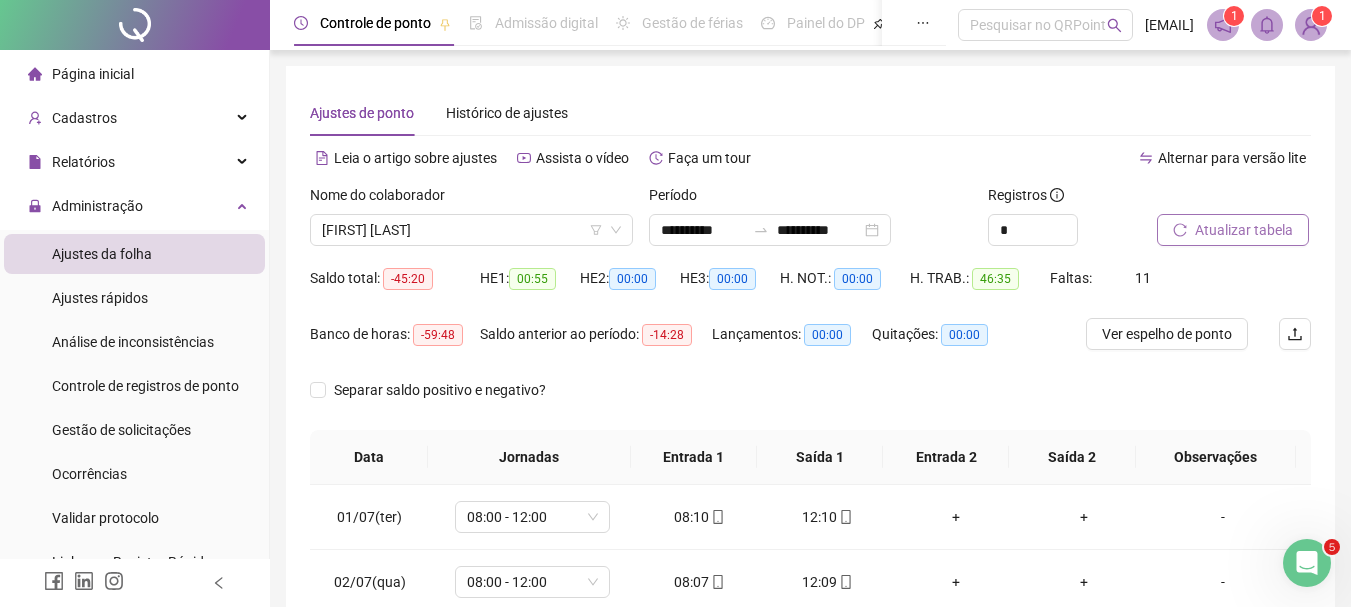 click on "1" at bounding box center (1322, 16) 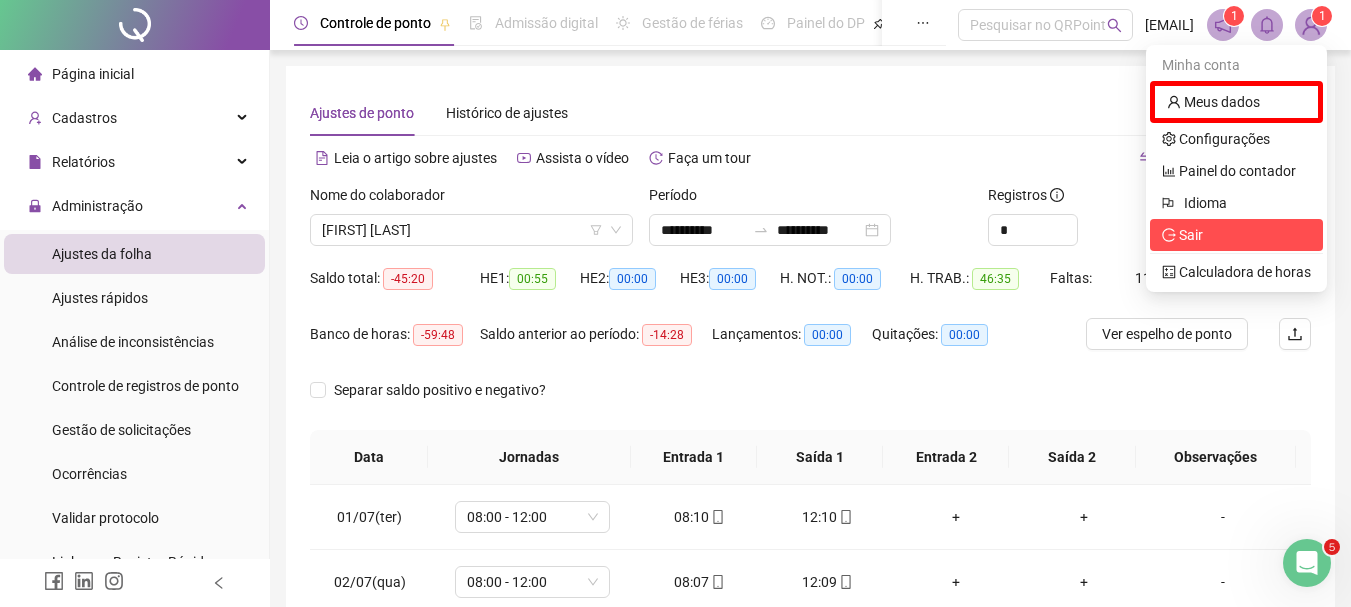 click on "Sair" at bounding box center (1236, 235) 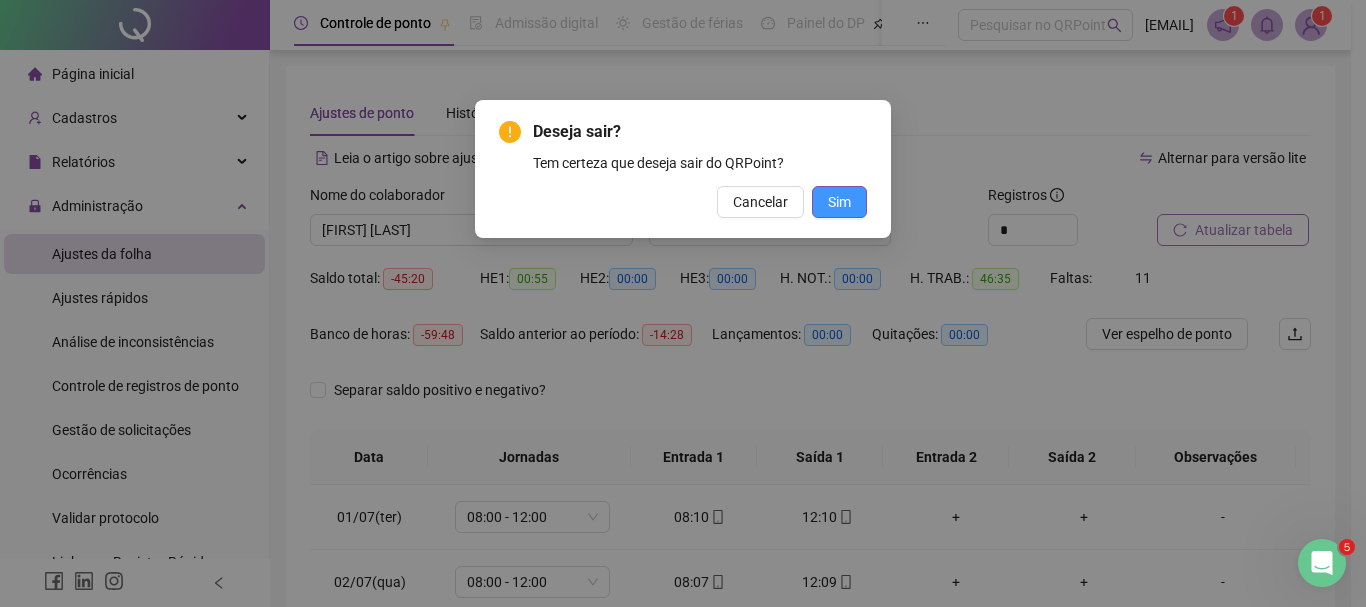 click on "Sim" at bounding box center [839, 202] 